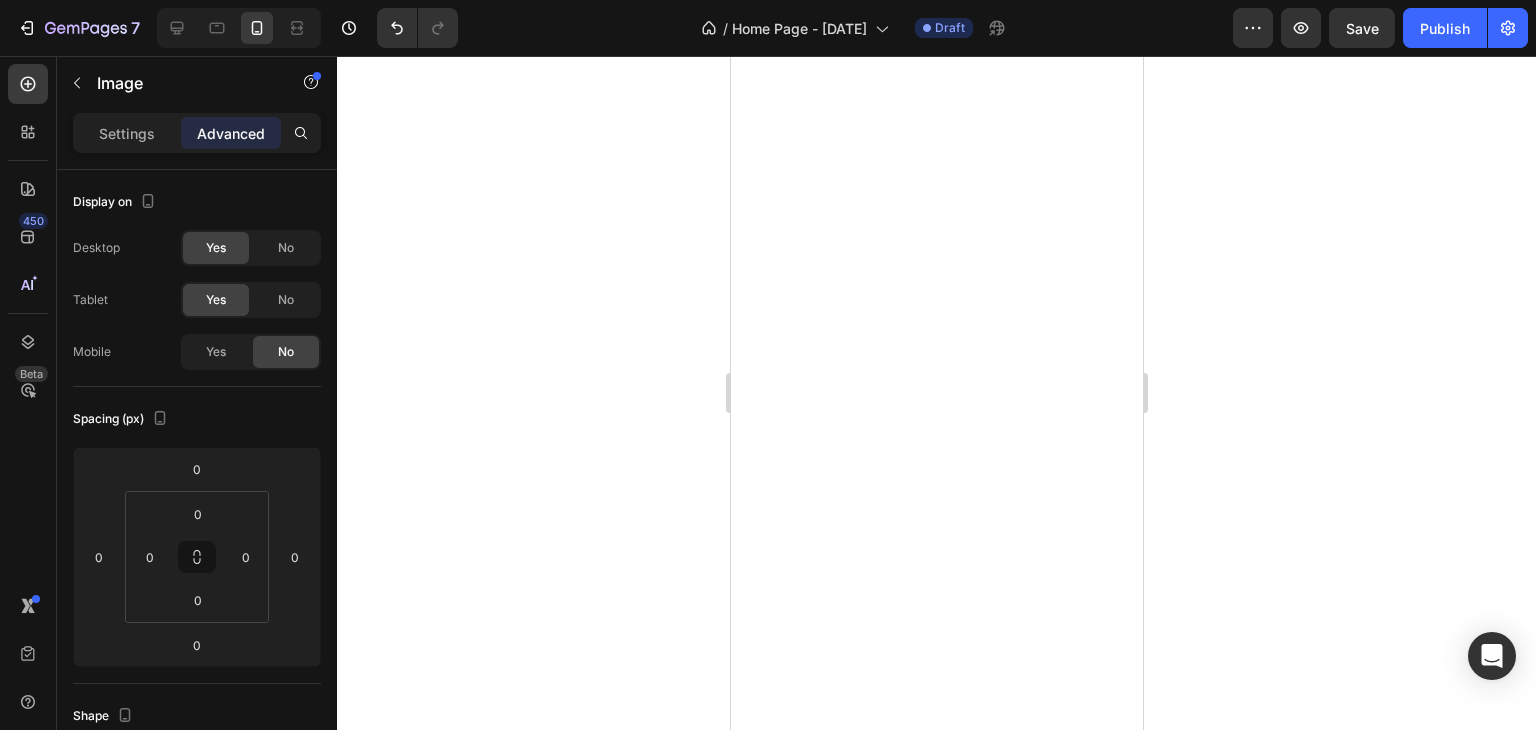 scroll, scrollTop: 0, scrollLeft: 0, axis: both 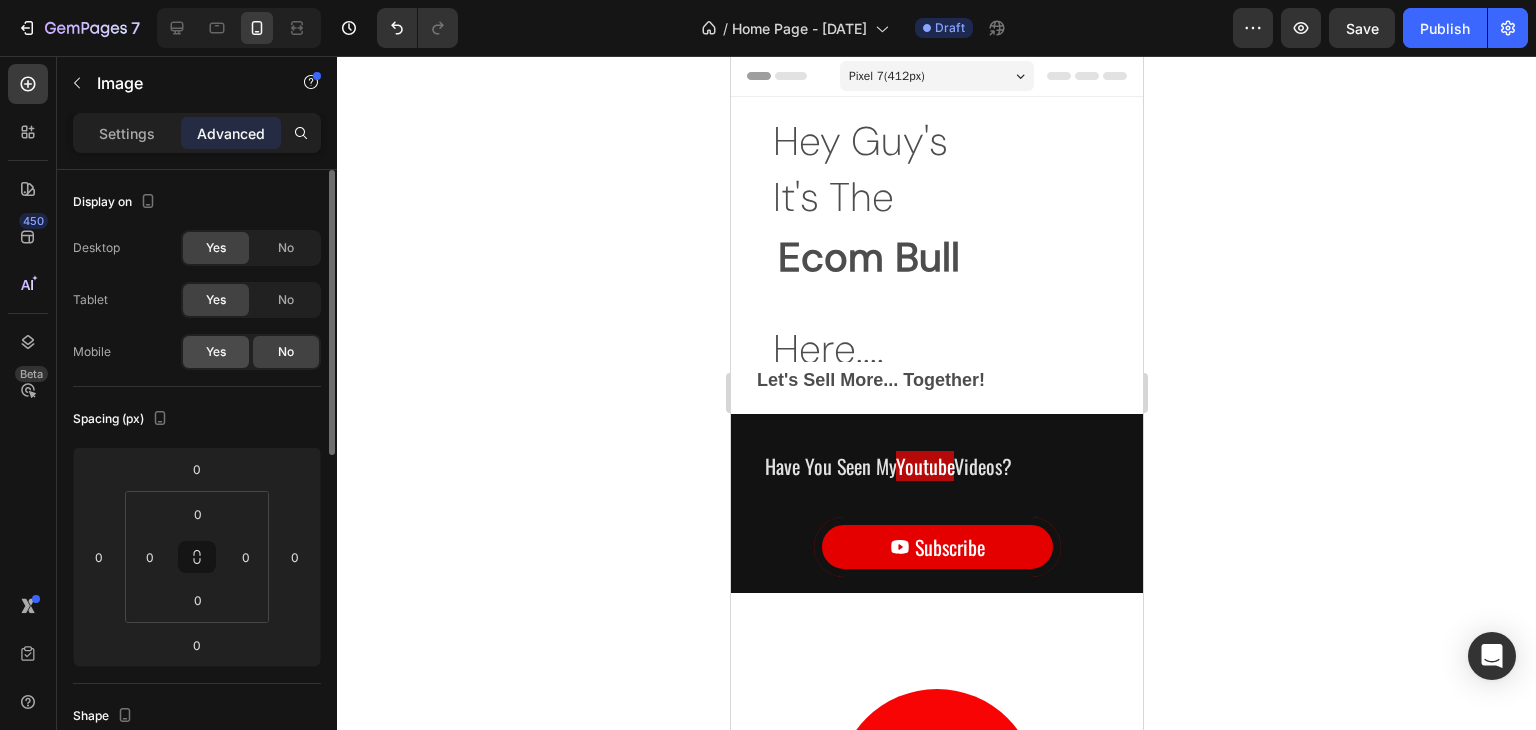 click on "Yes" 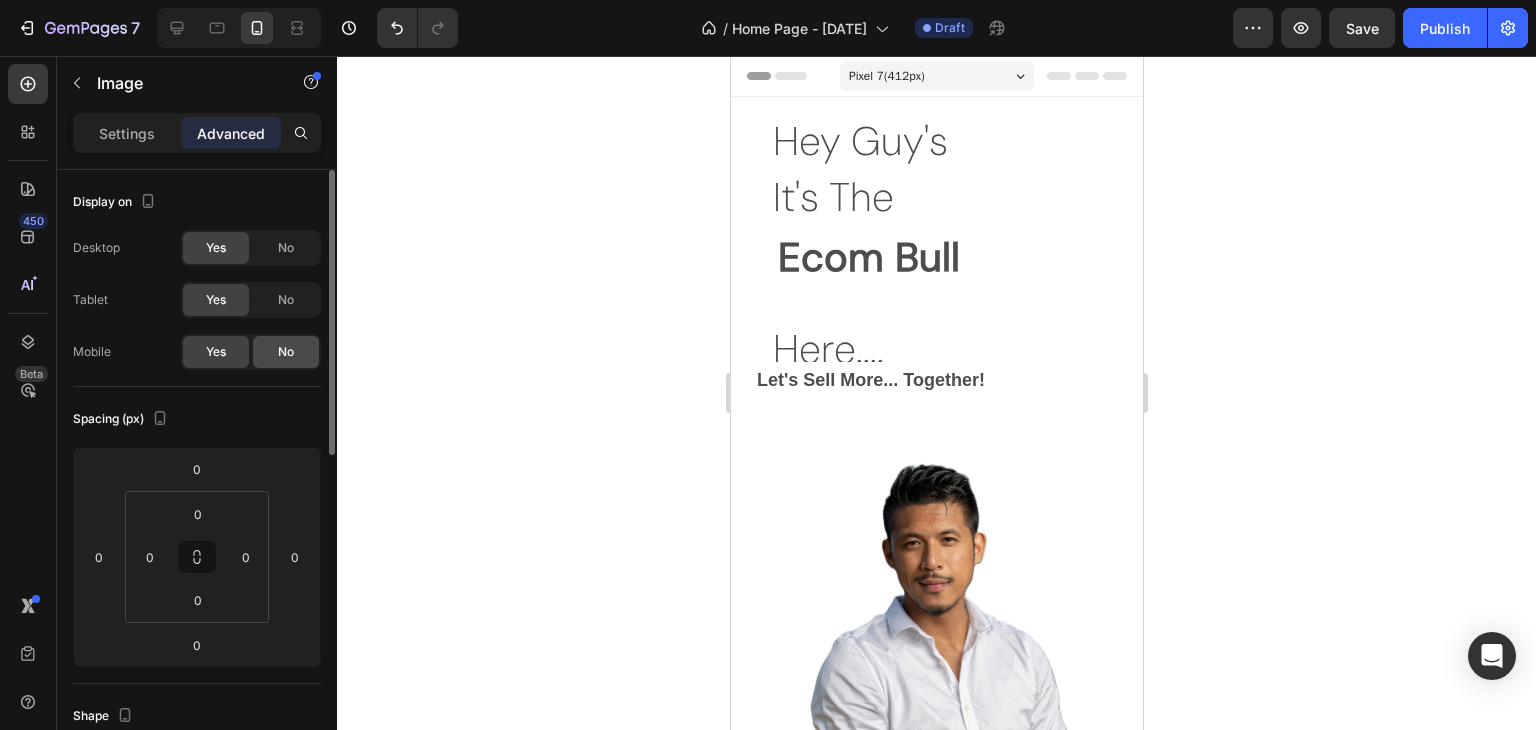click on "No" 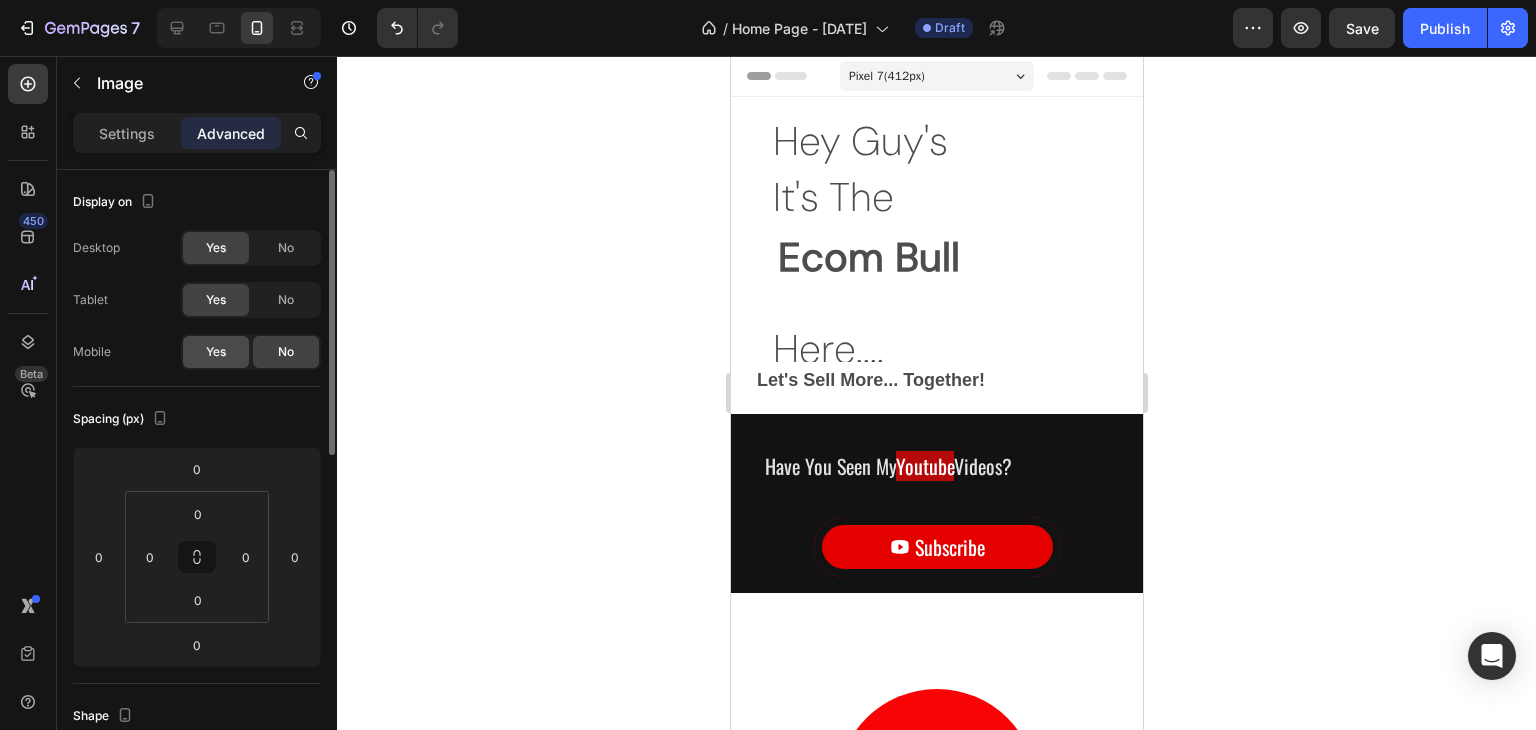 click on "Yes" 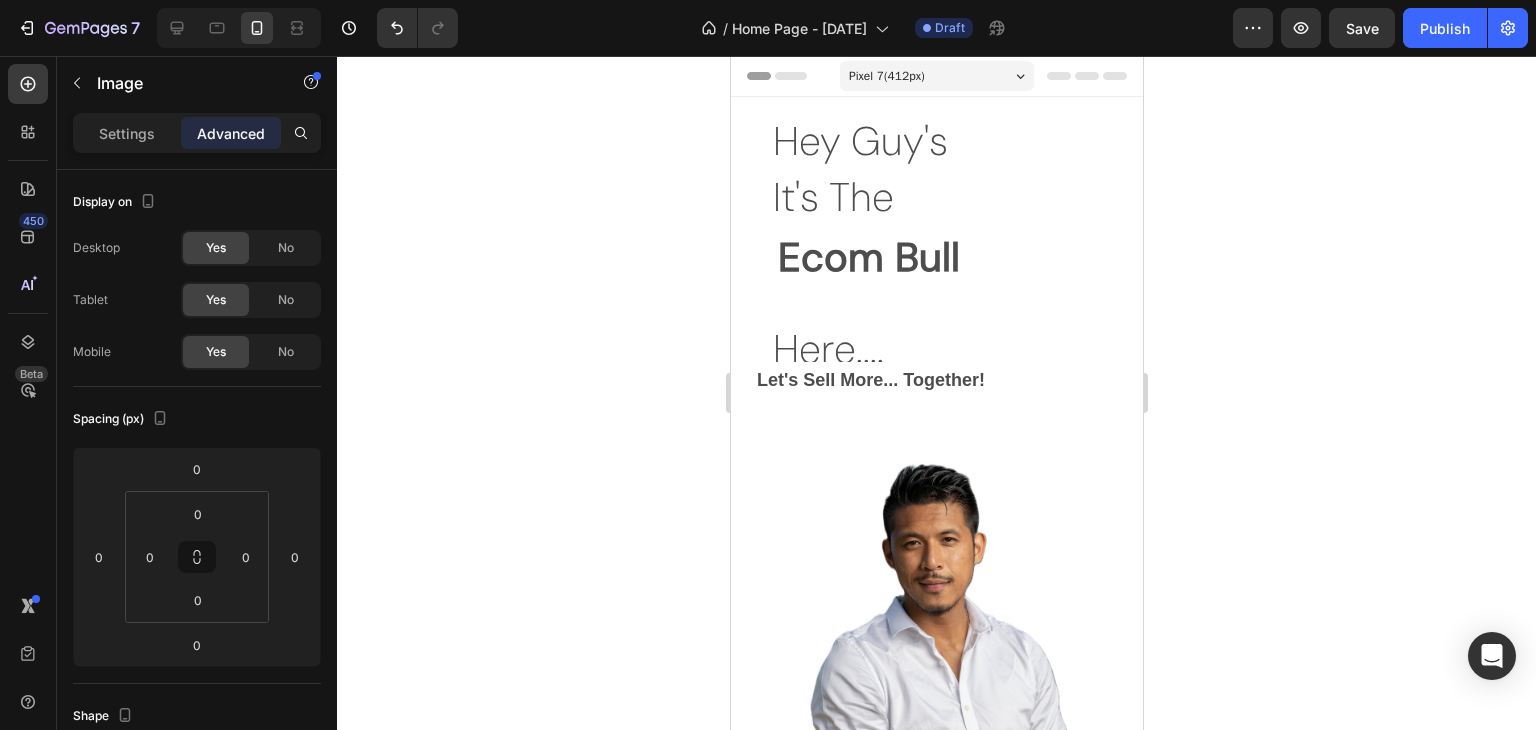 click at bounding box center (936, 723) 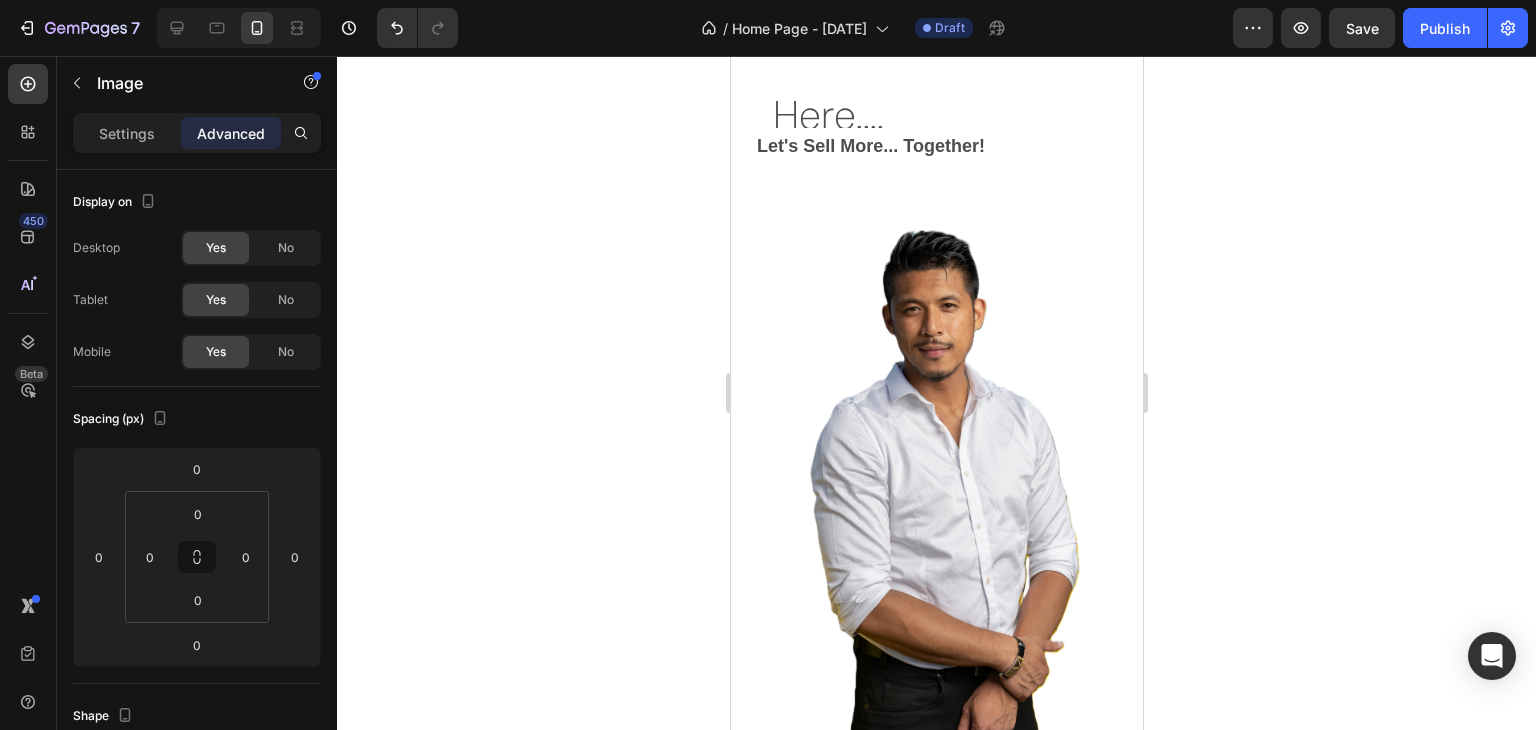 scroll, scrollTop: 0, scrollLeft: 0, axis: both 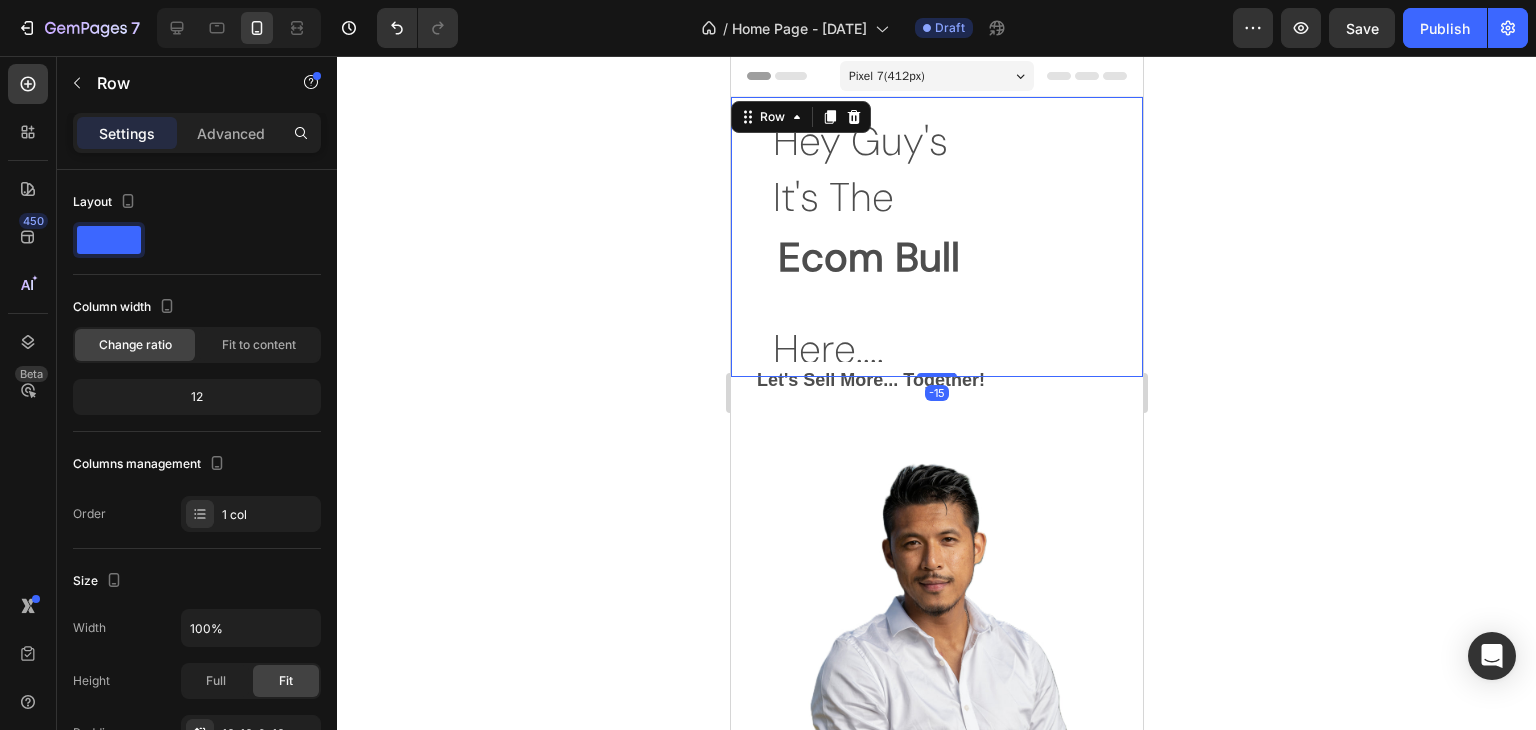 click on "Hey Guy's Text Block It's The Text Block Text Block Ecom Bull Text Block Here.... Text Block Row Row   -15" at bounding box center [936, 237] 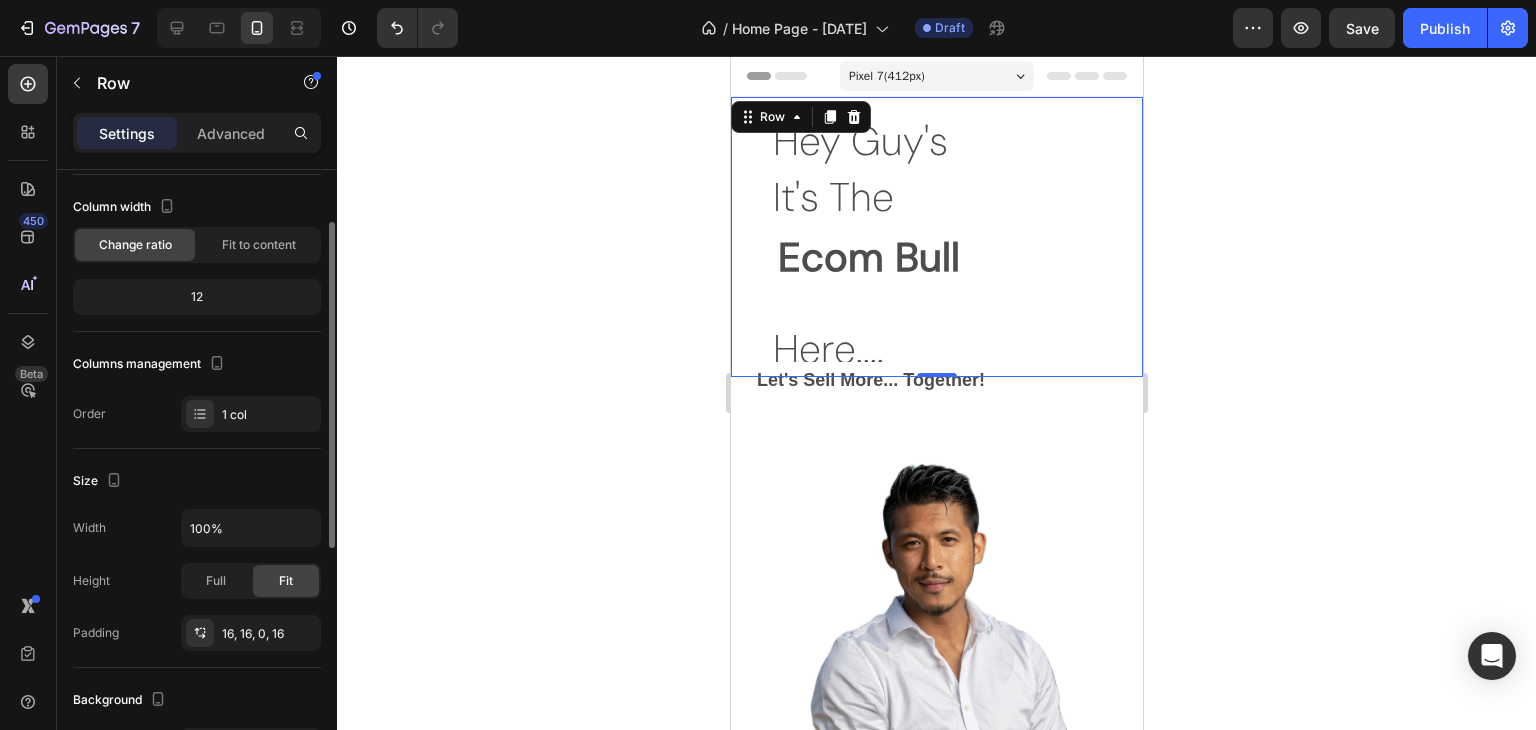 scroll, scrollTop: 200, scrollLeft: 0, axis: vertical 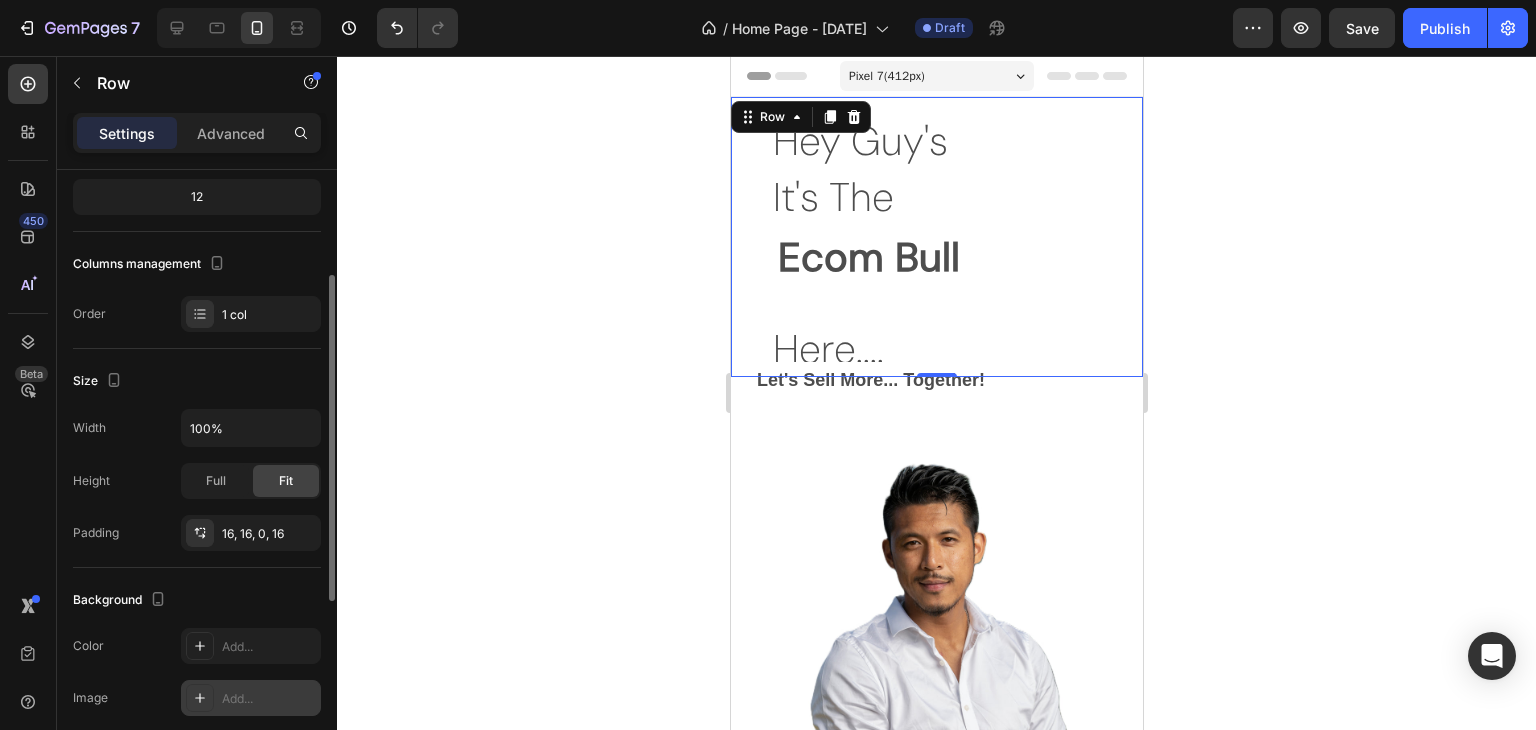 click on "Add..." at bounding box center [269, 699] 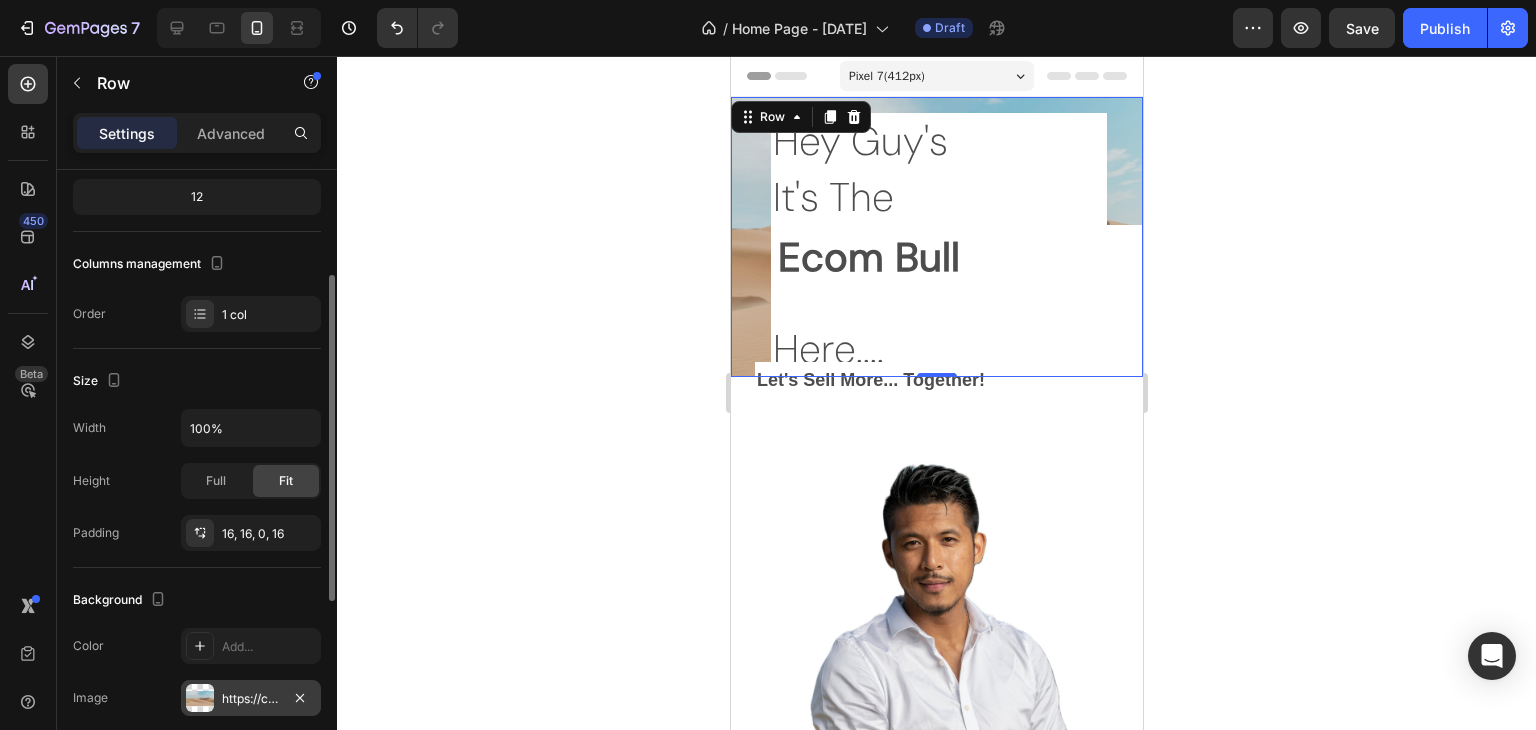 click 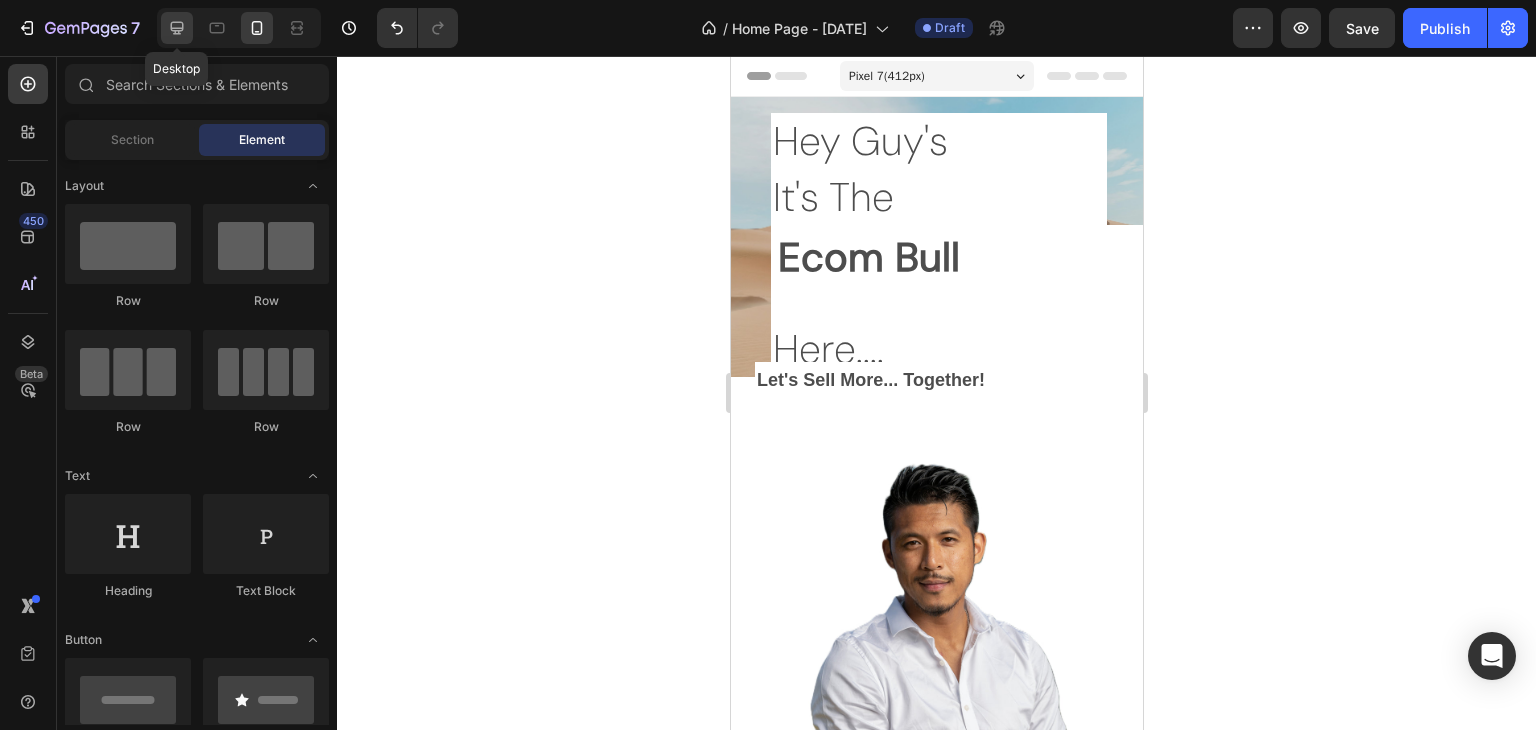 click 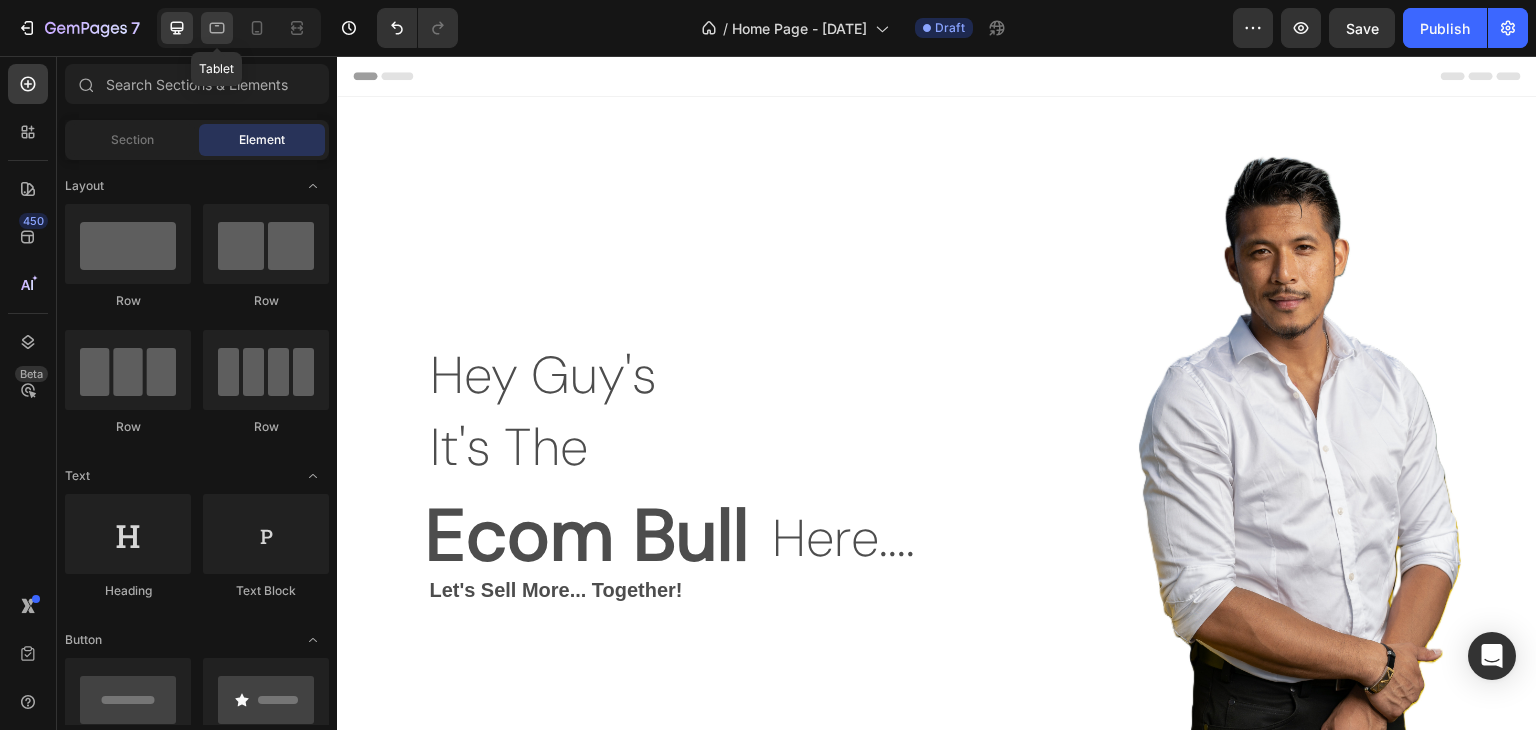 click 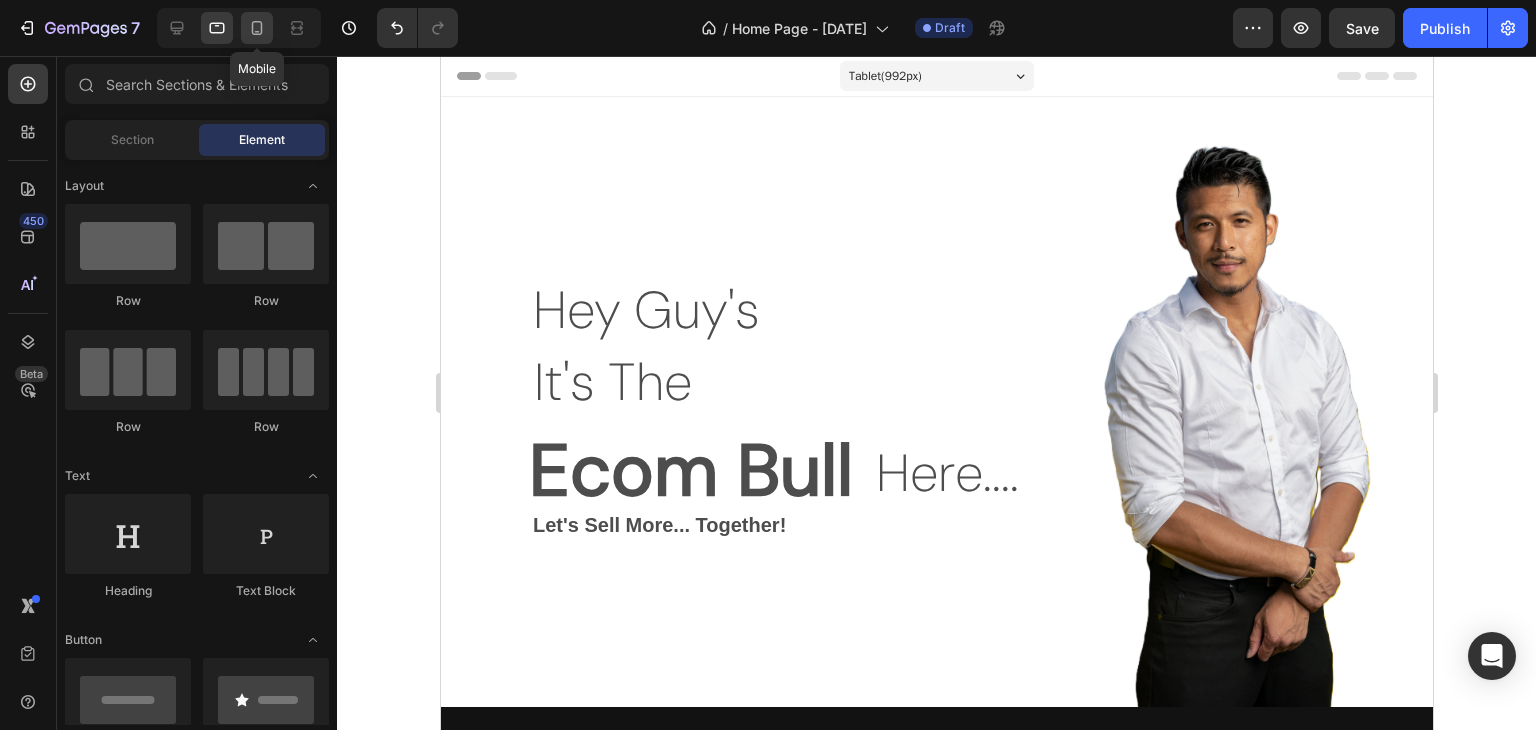 click 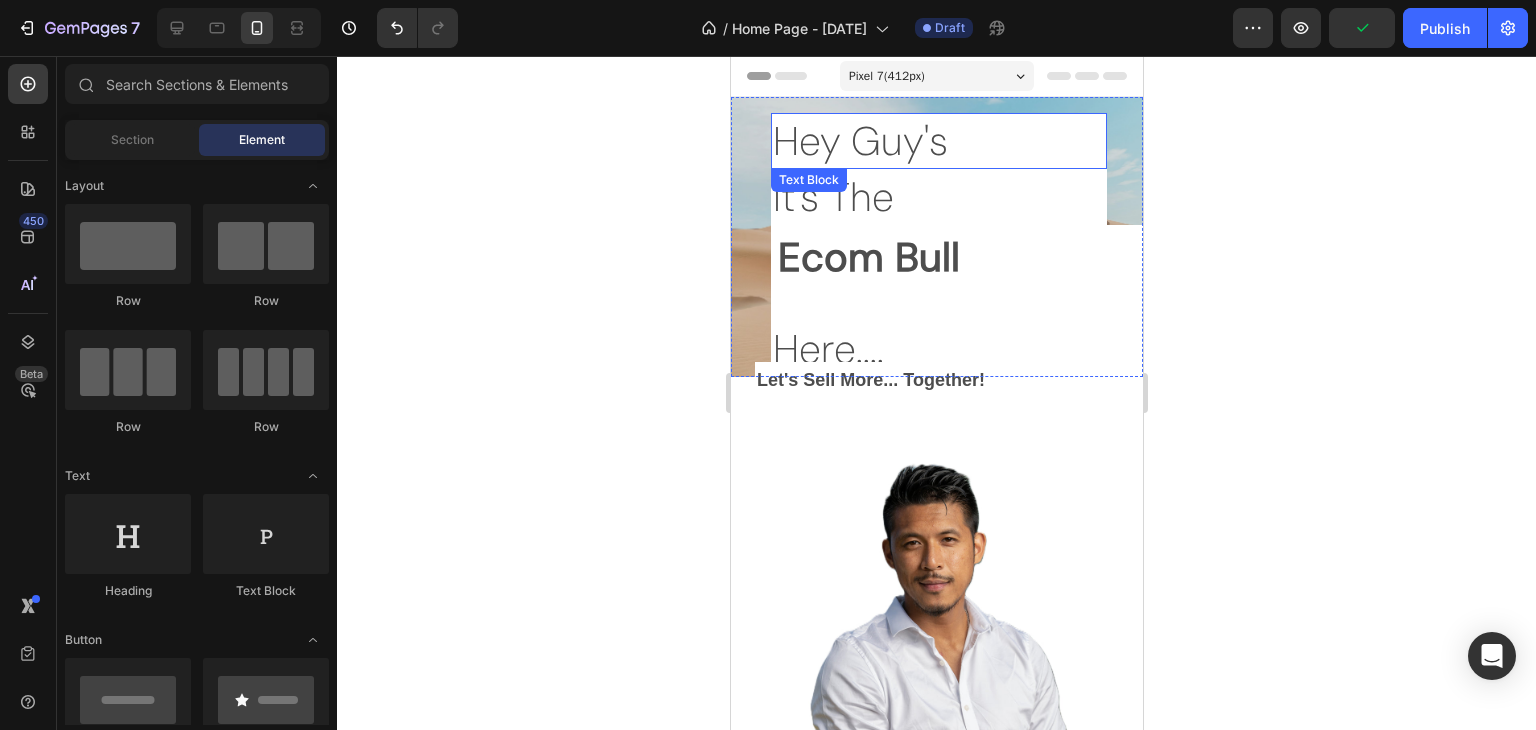 click on "Hey Guy's" at bounding box center (938, 141) 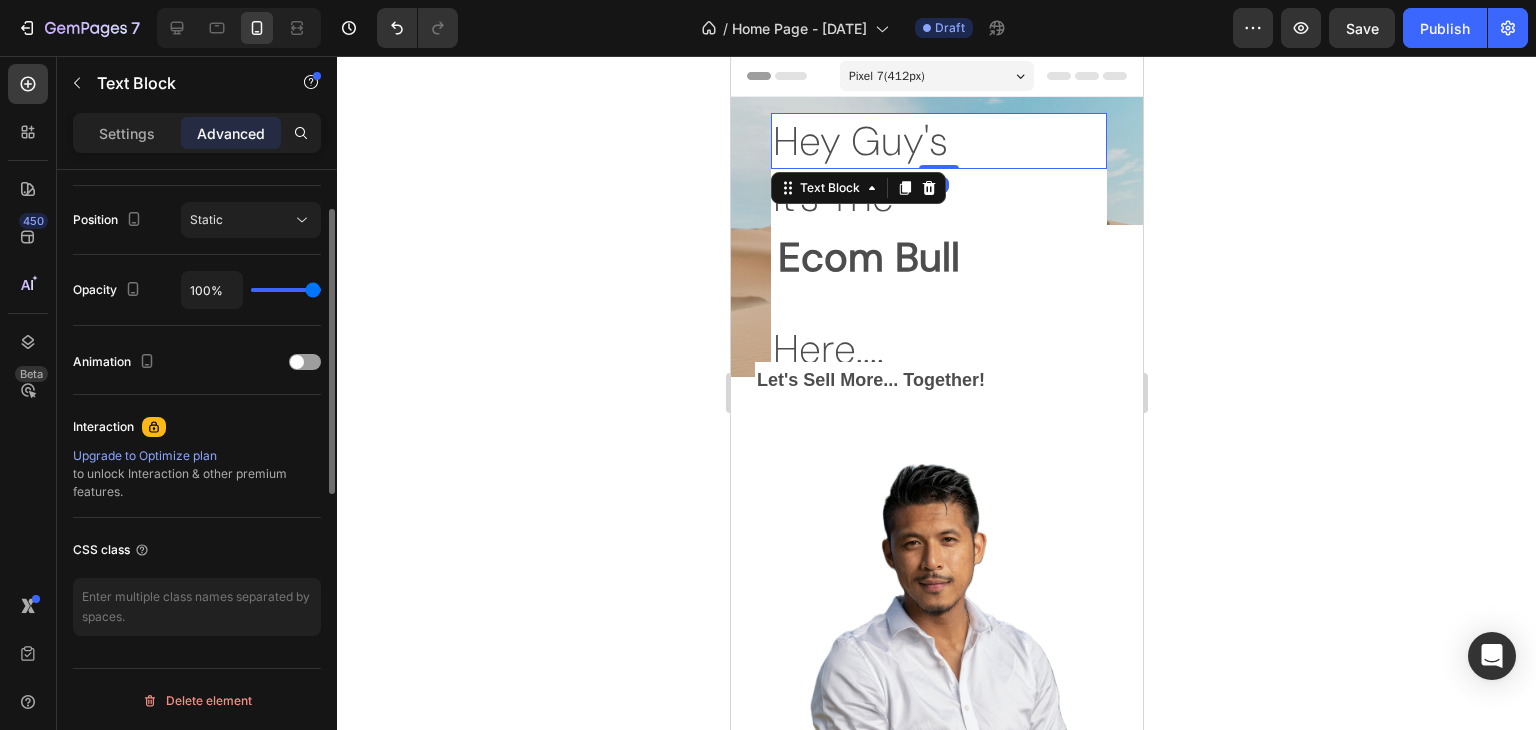 scroll, scrollTop: 115, scrollLeft: 0, axis: vertical 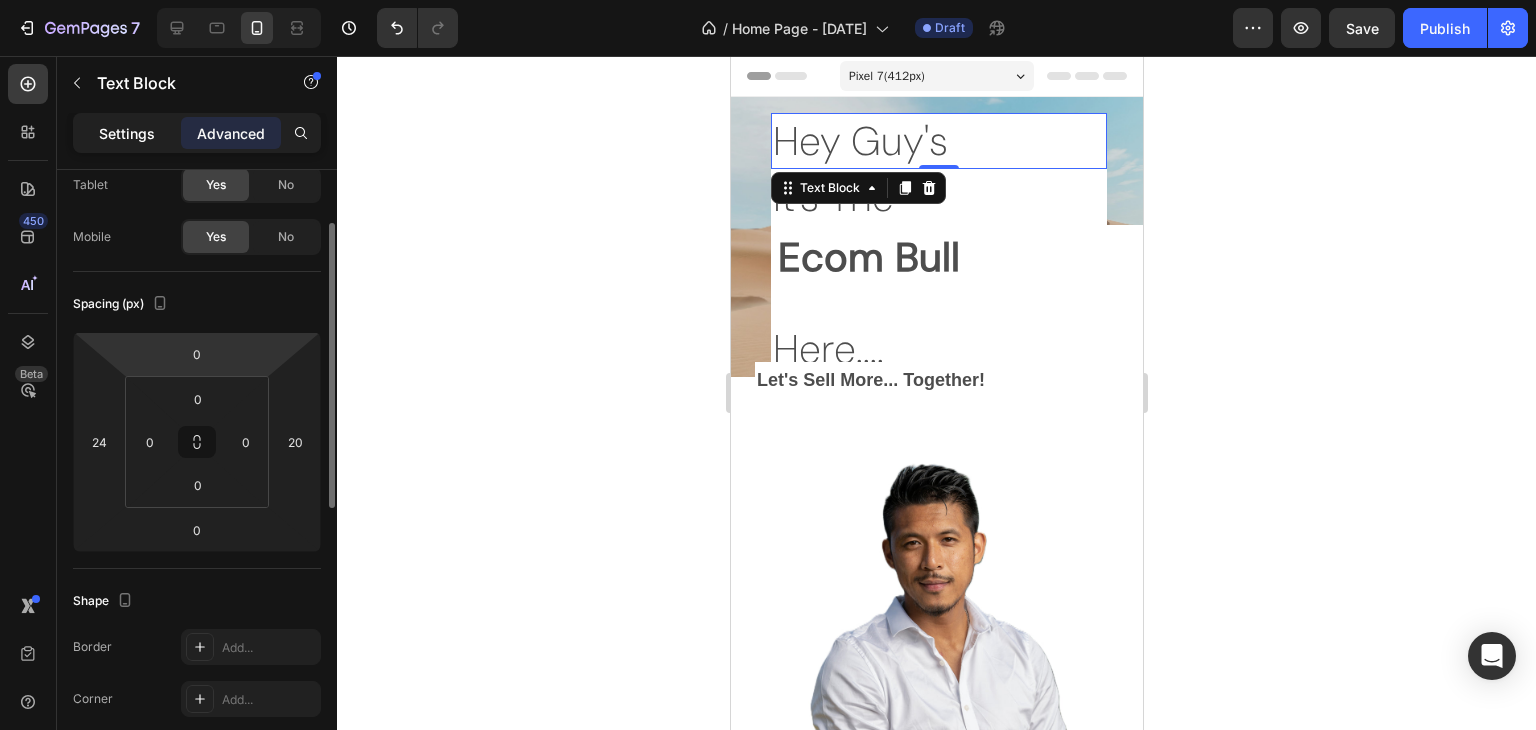 click on "Settings" 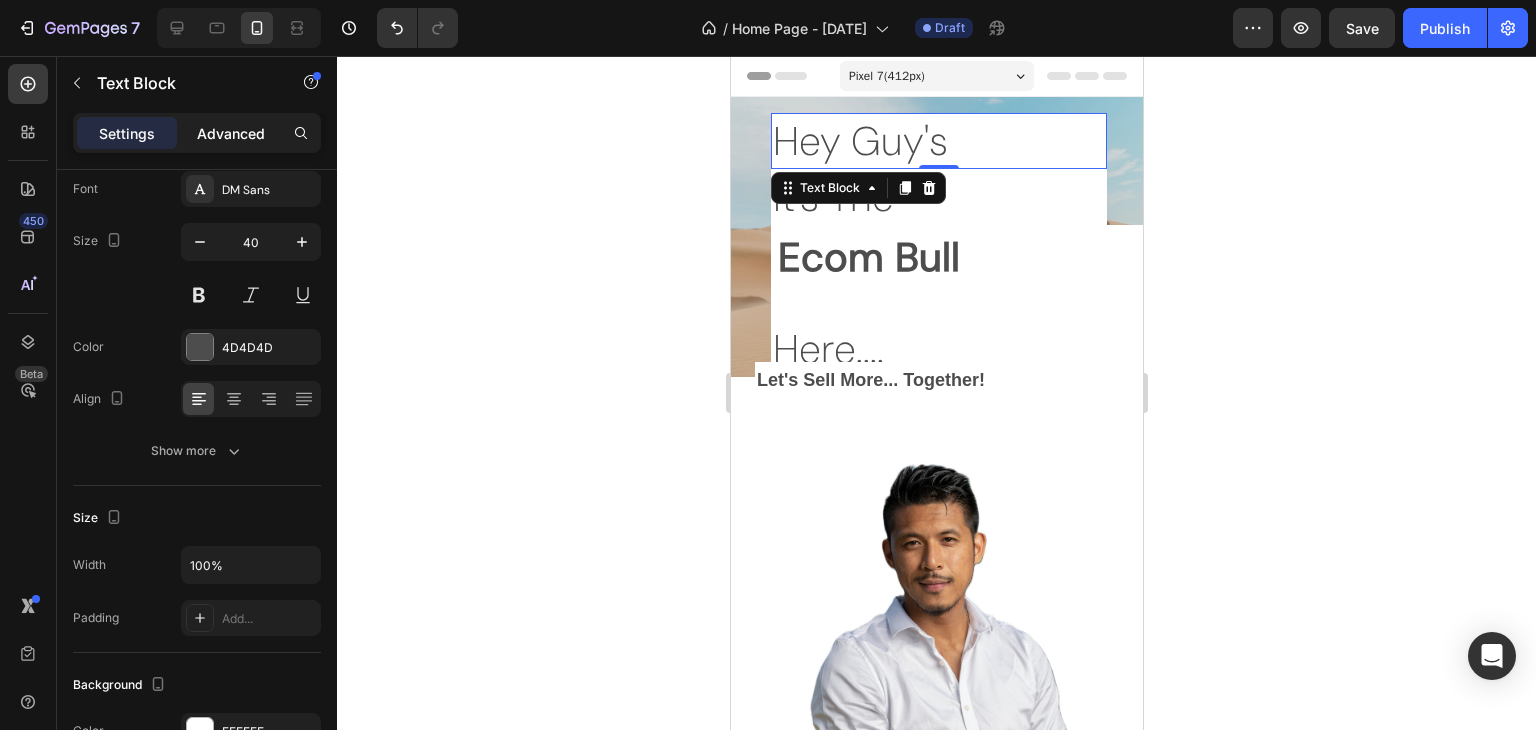 click on "Advanced" at bounding box center (231, 133) 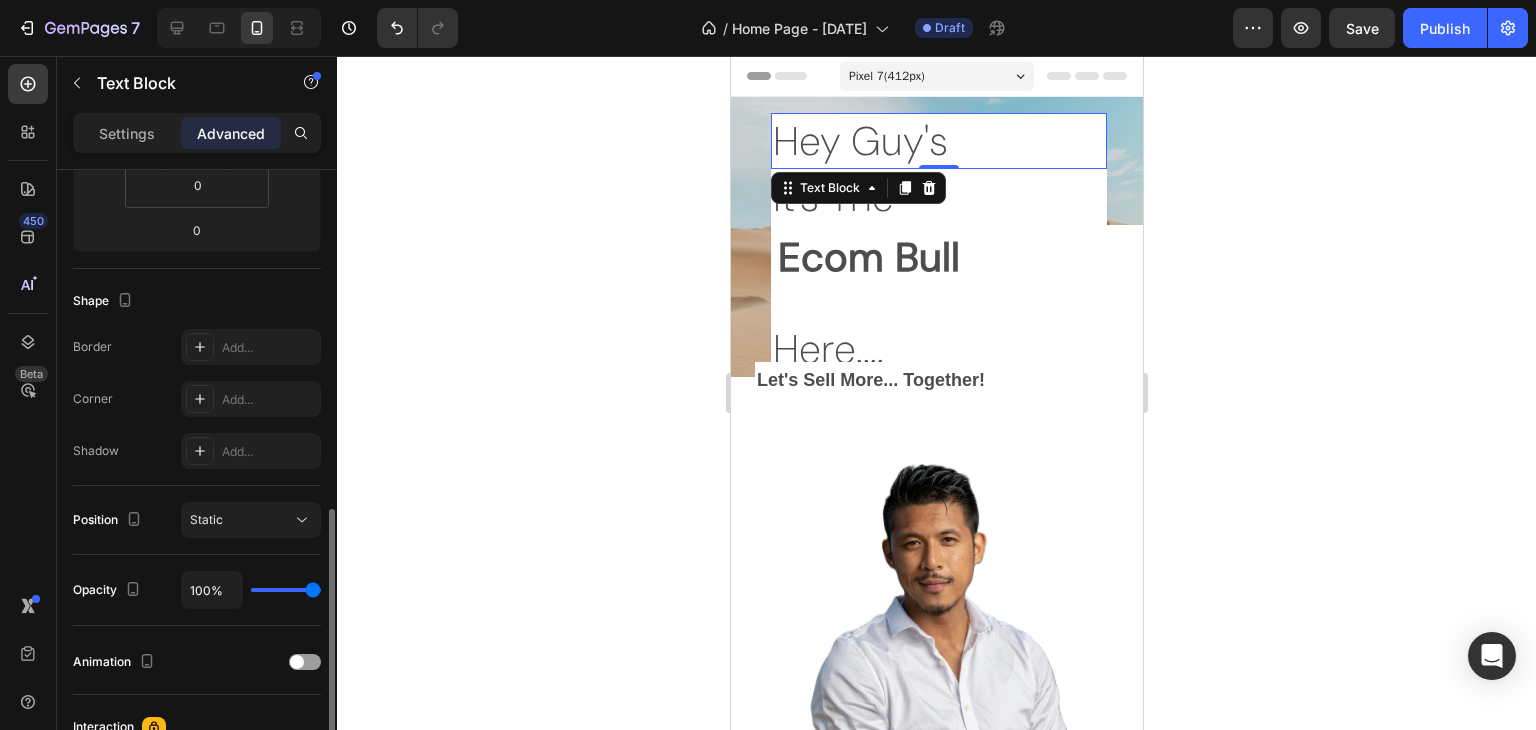 scroll, scrollTop: 615, scrollLeft: 0, axis: vertical 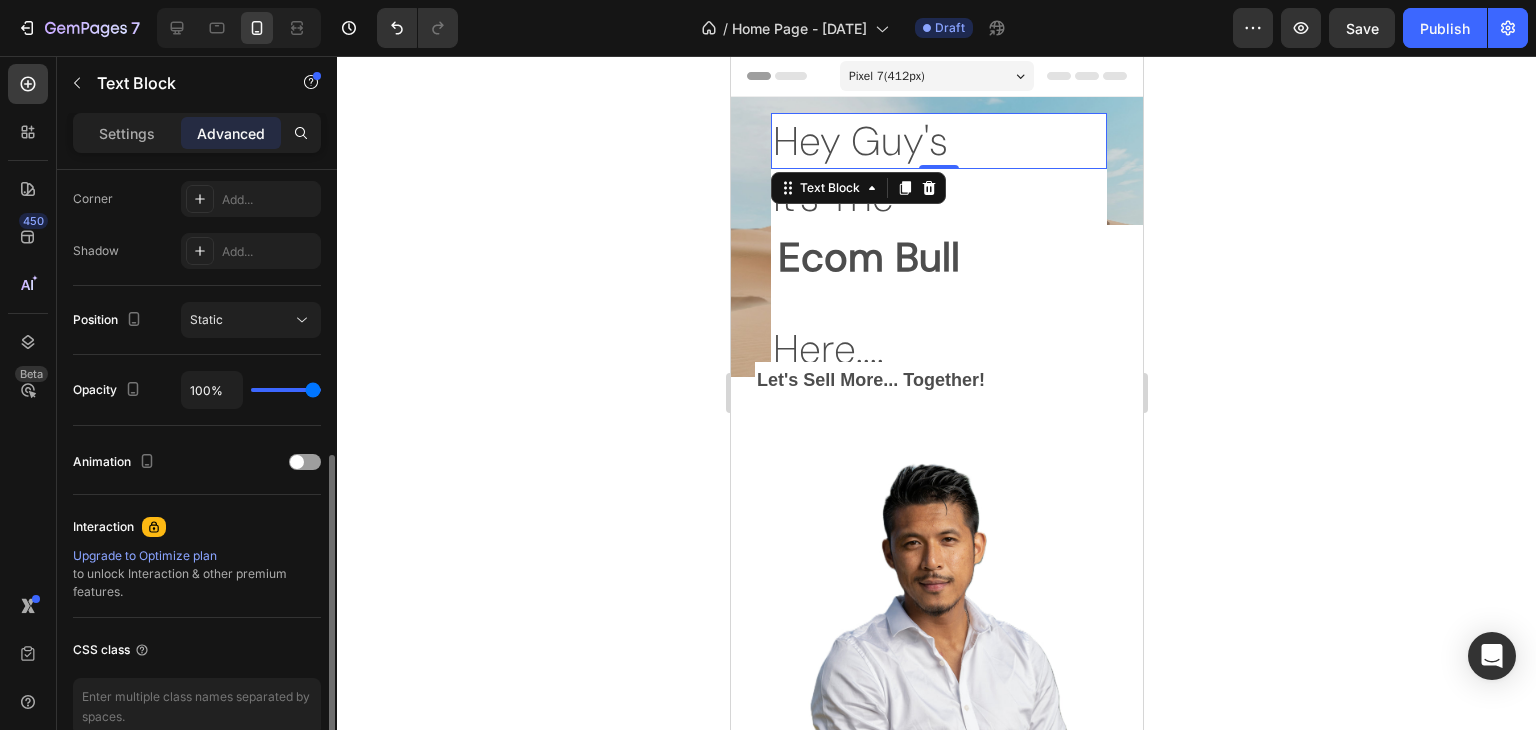 type on "89%" 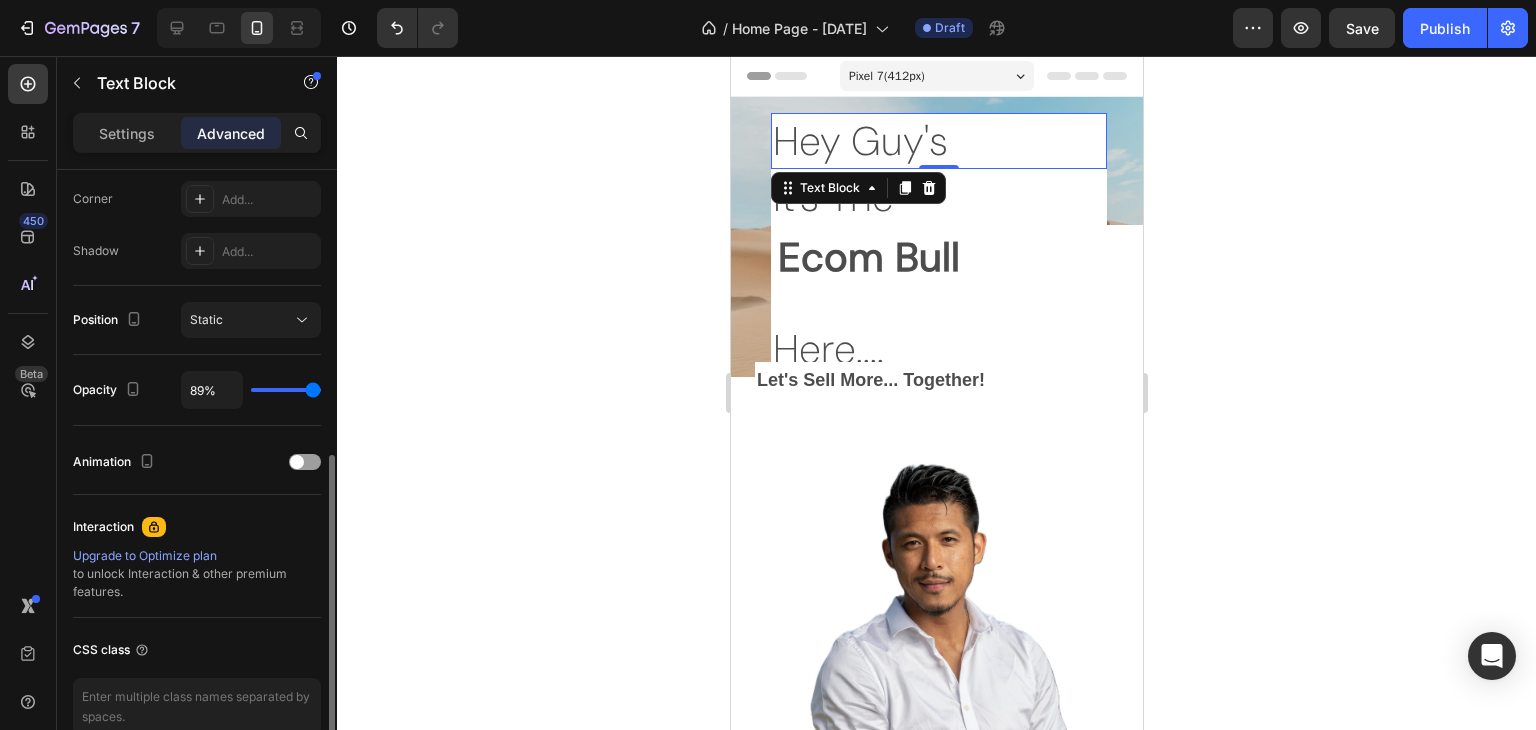 type on "89" 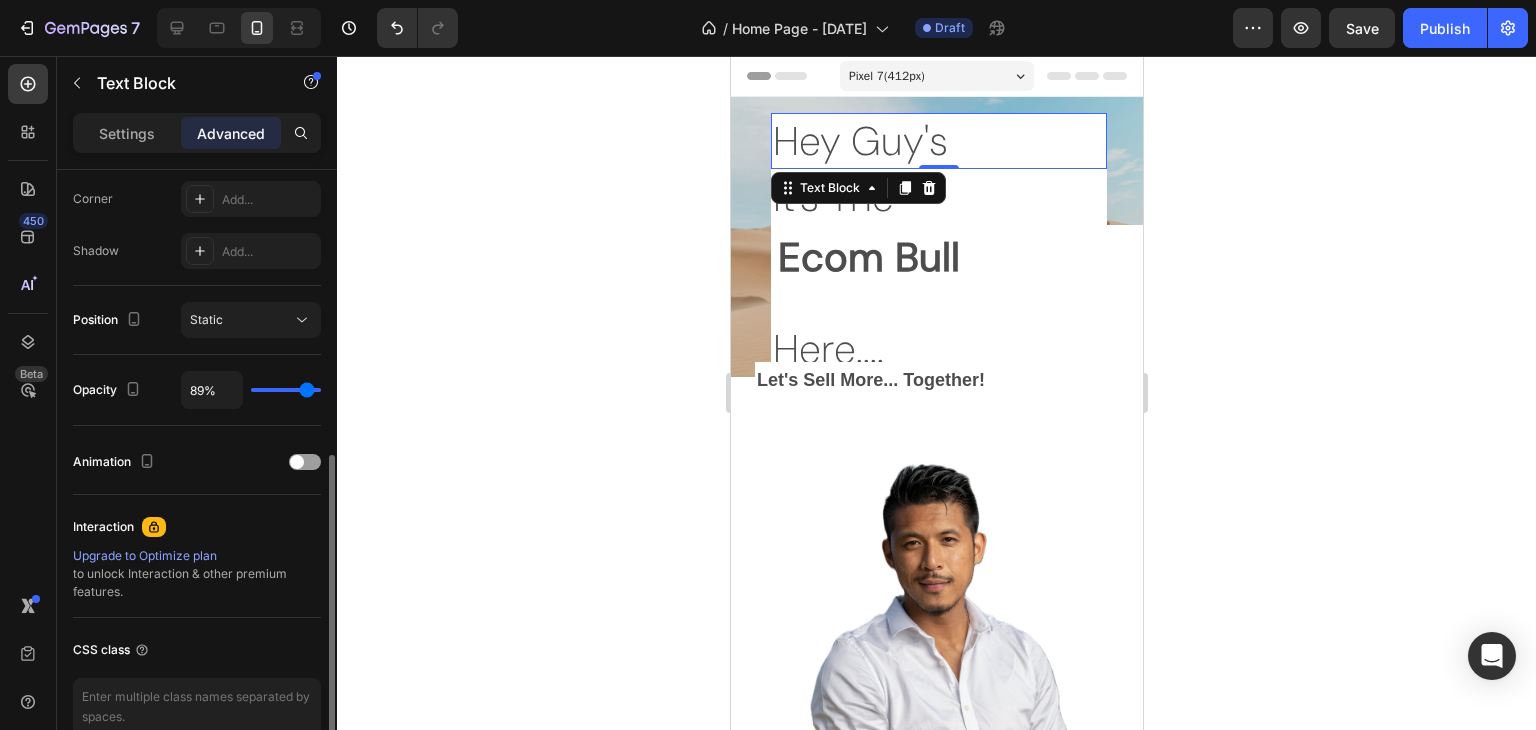 type on "77%" 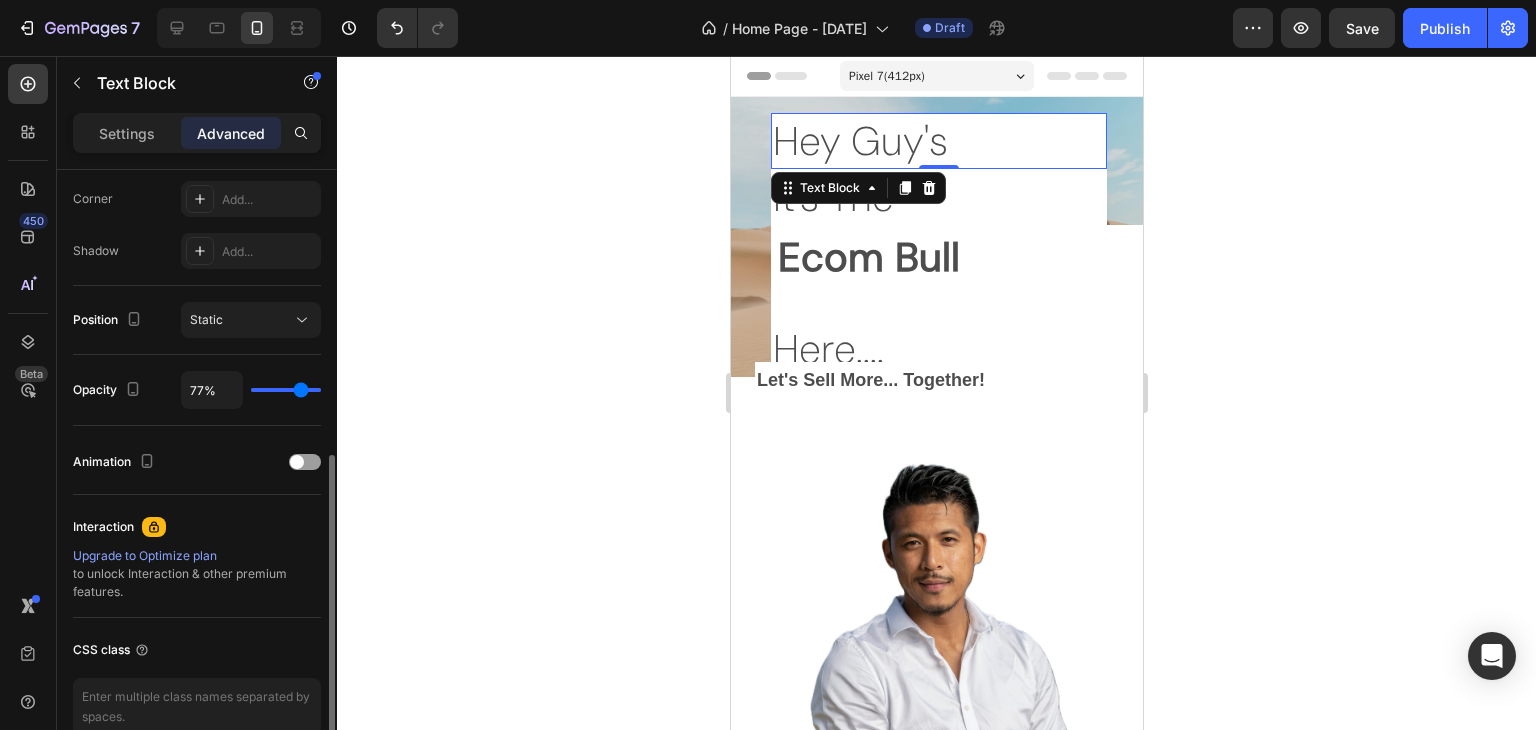 type on "43%" 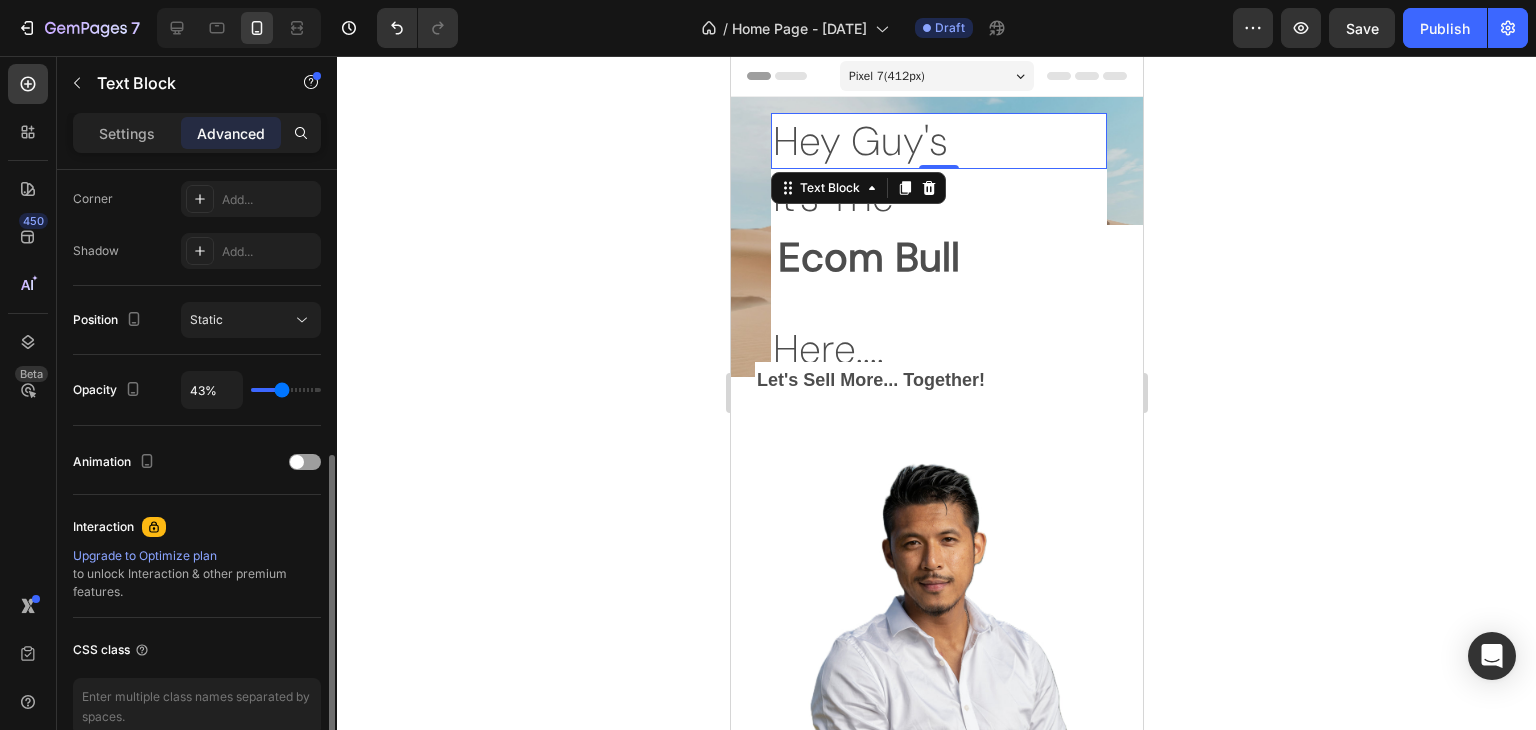 type on "14%" 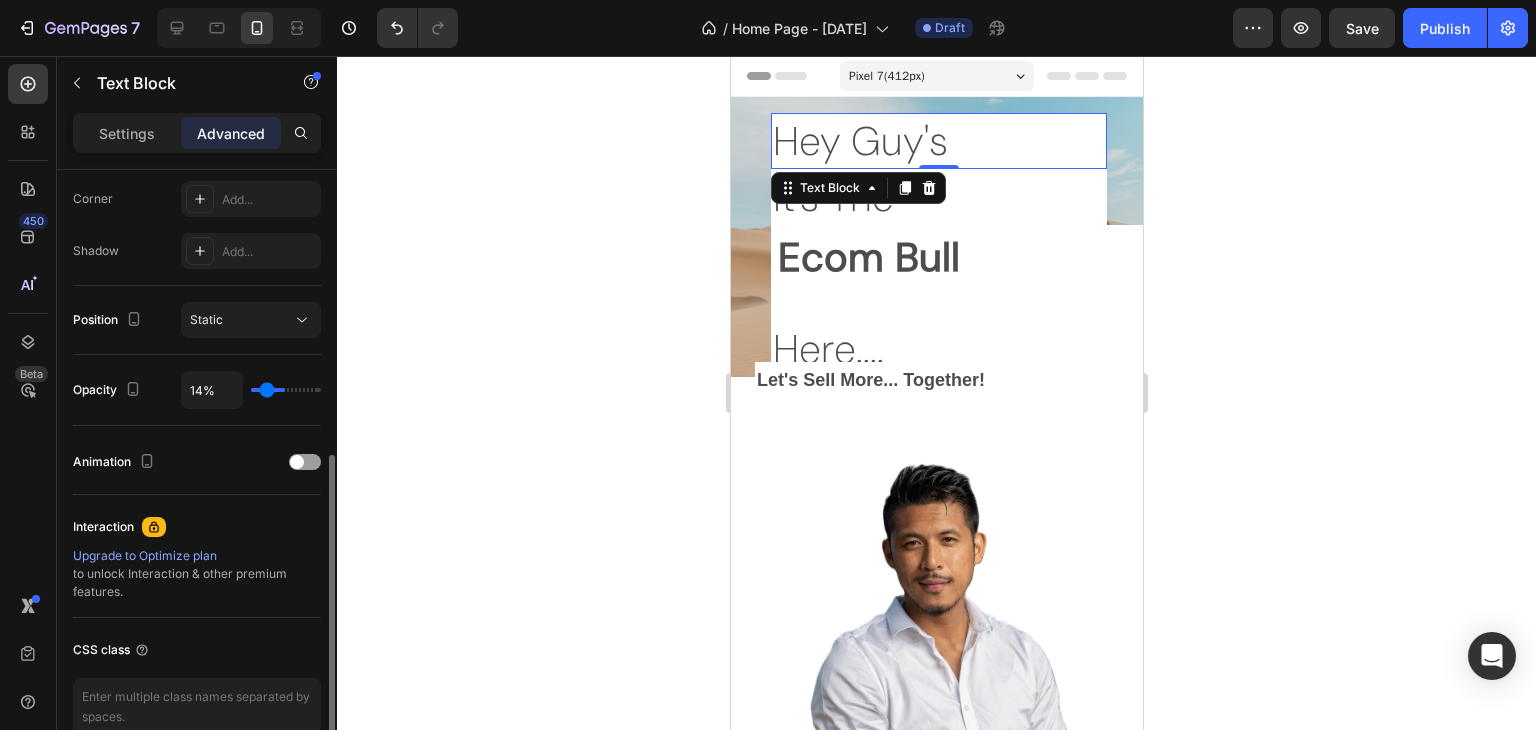 type on "0%" 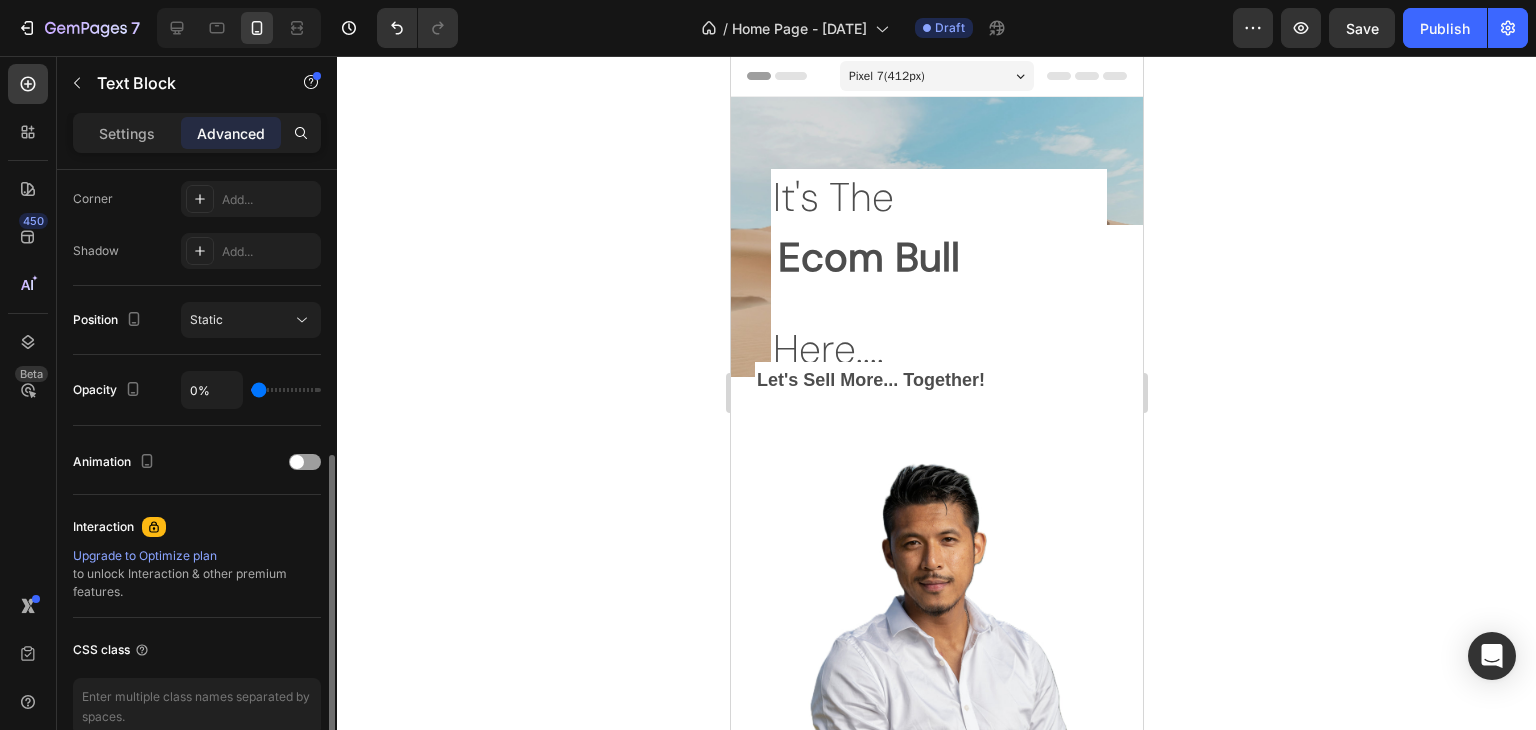 type on "6%" 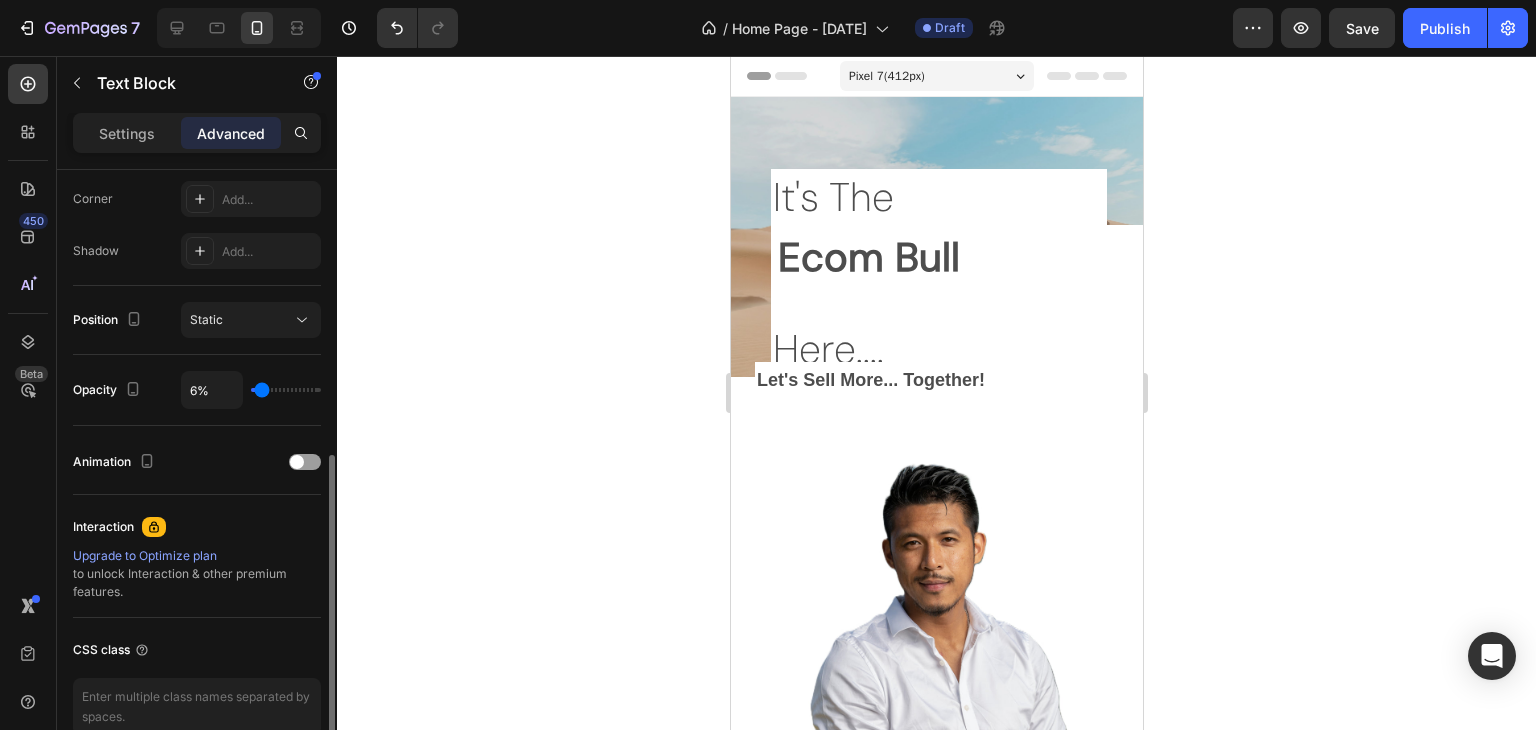 type on "8%" 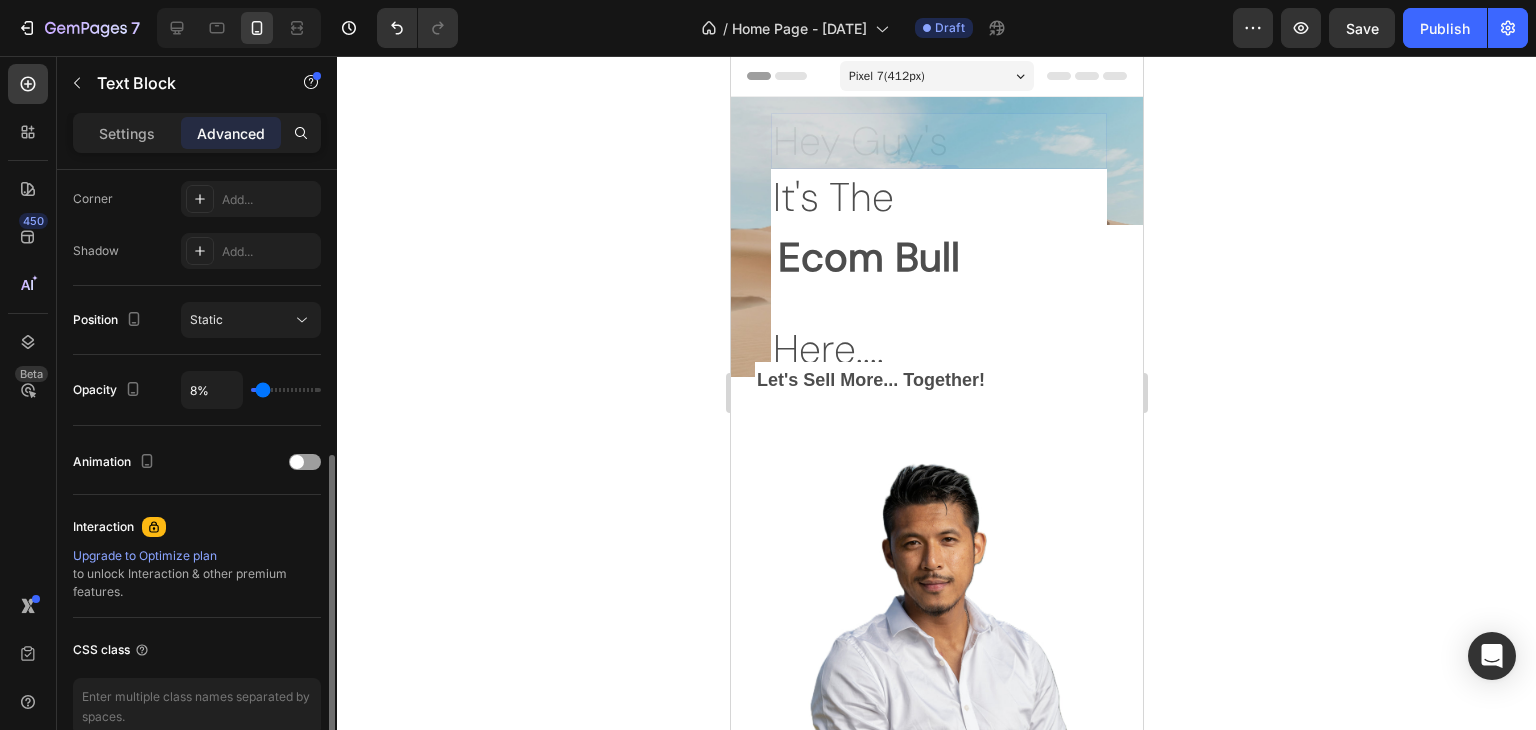 type on "18%" 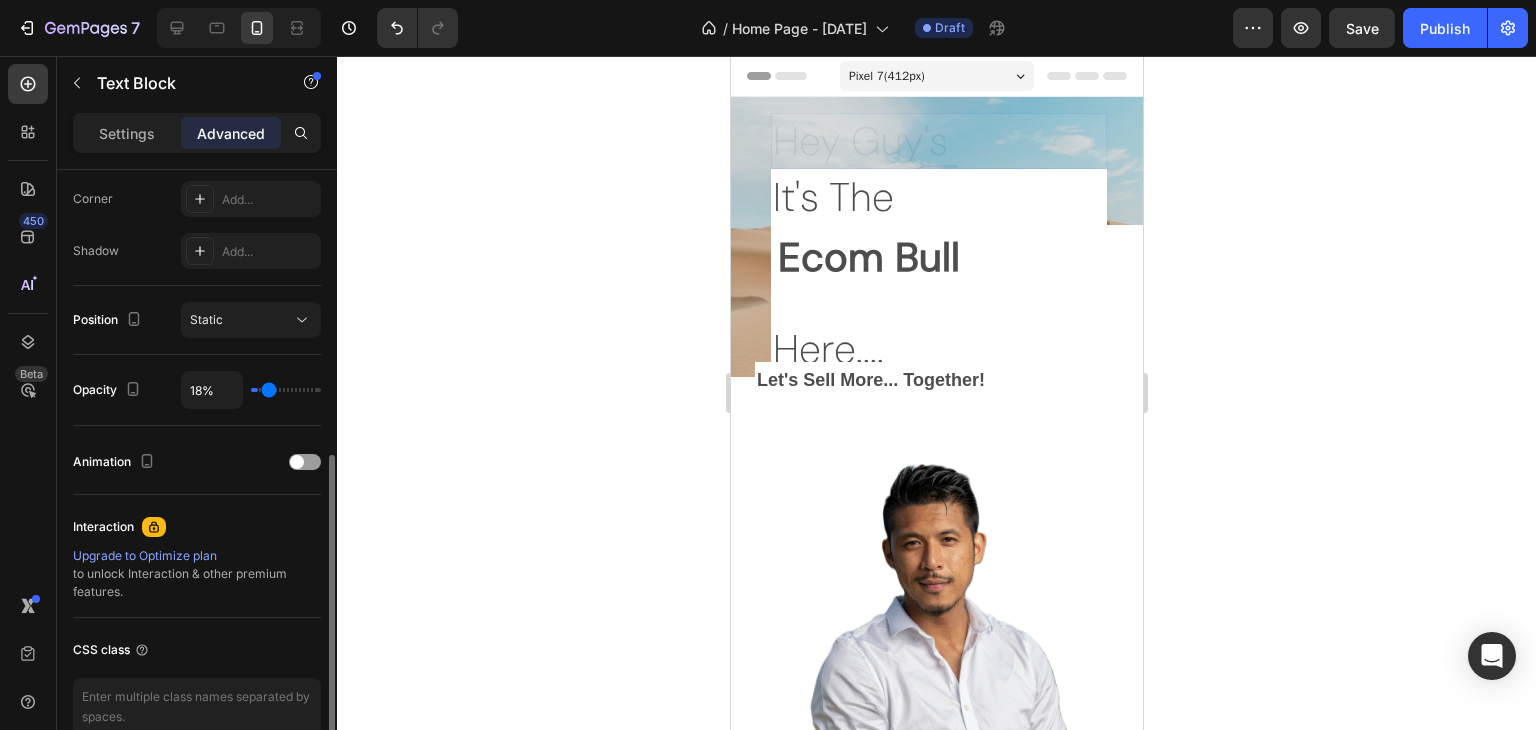 type on "37%" 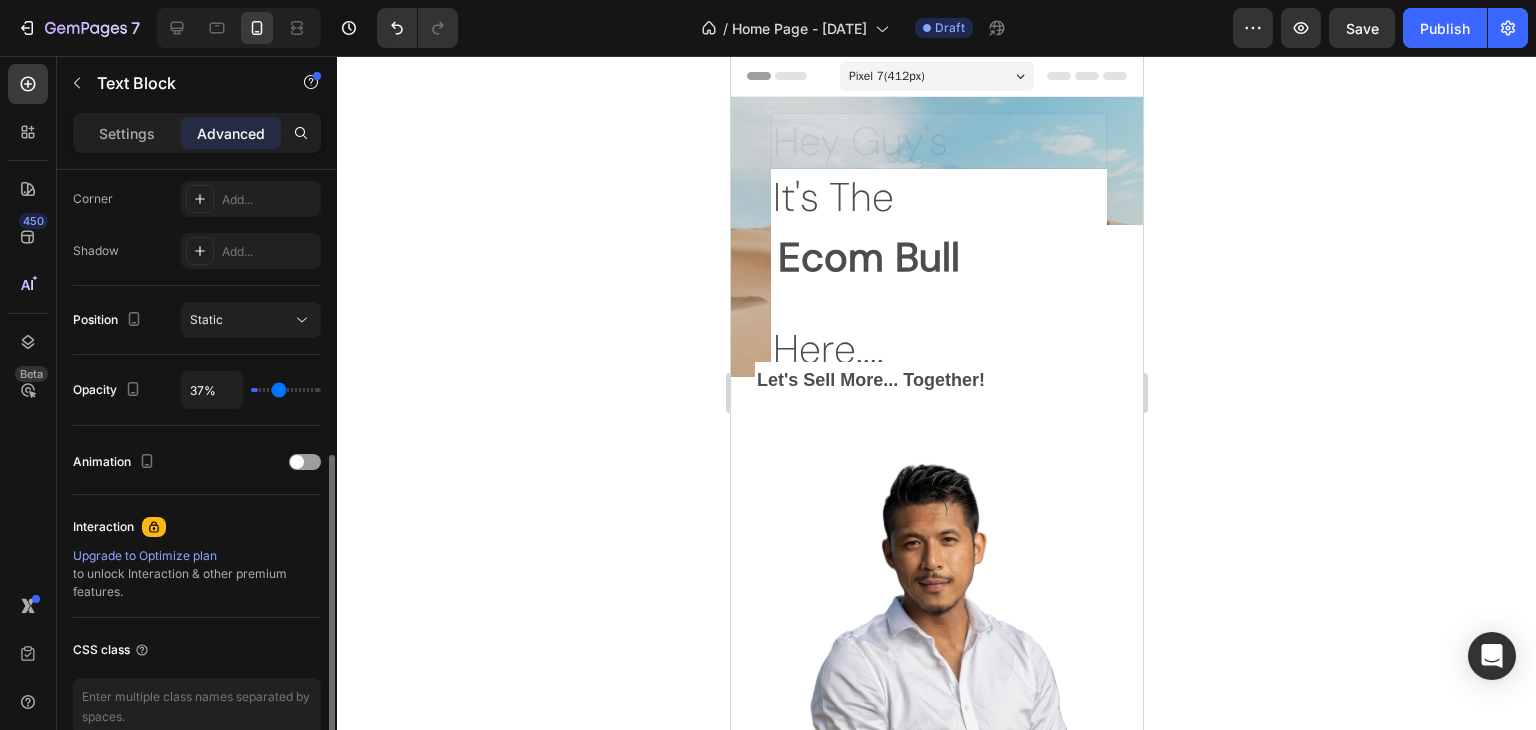 type on "76%" 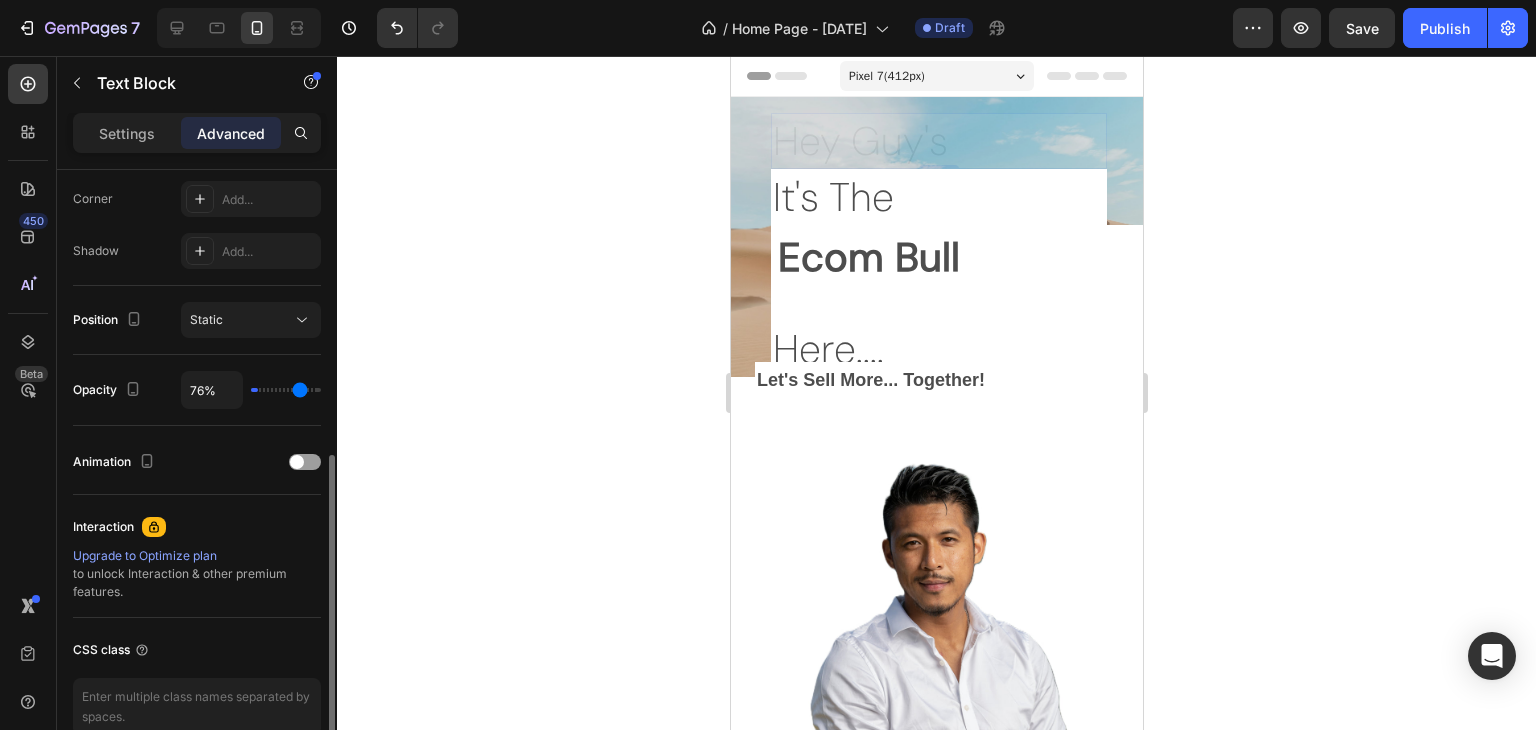 type on "100%" 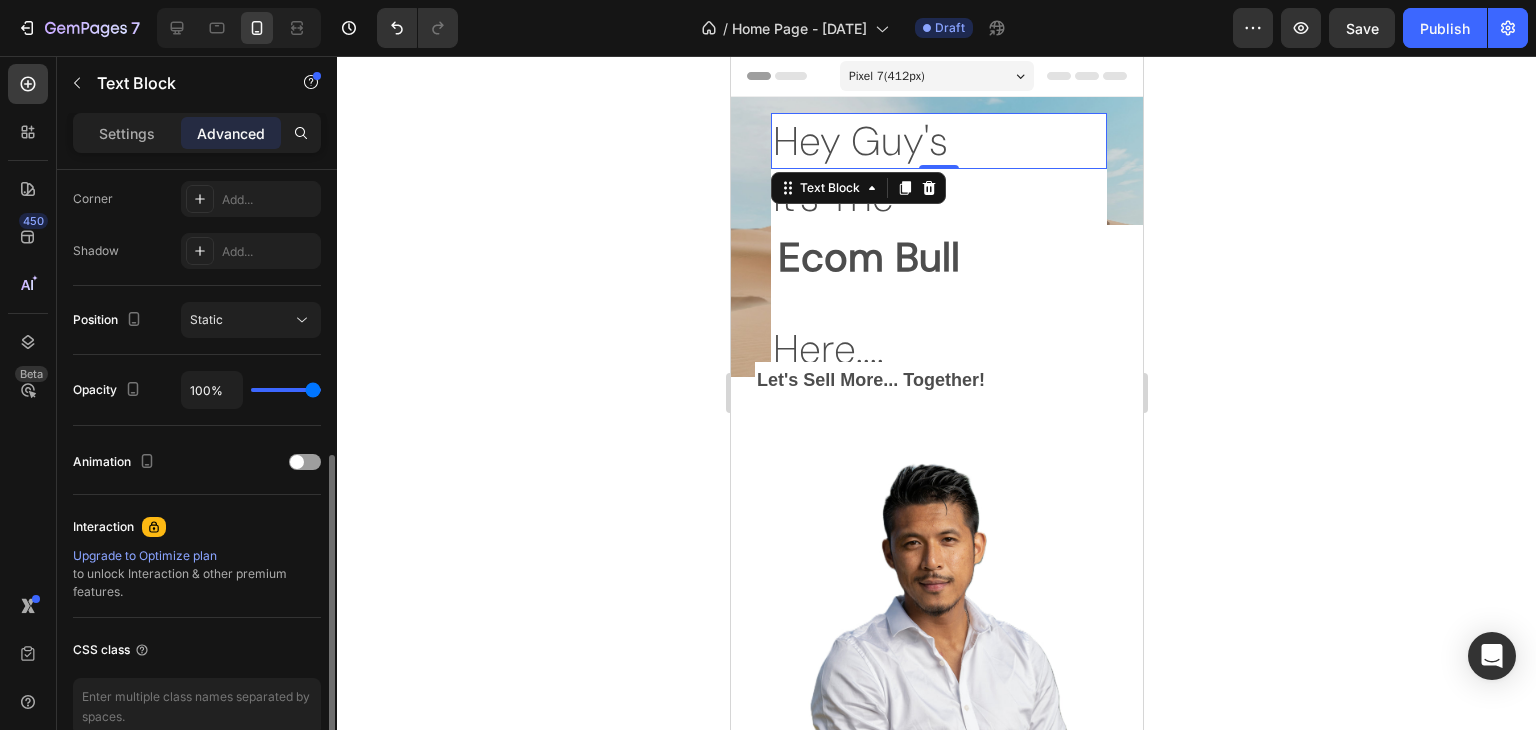 drag, startPoint x: 307, startPoint y: 392, endPoint x: 344, endPoint y: 387, distance: 37.336308 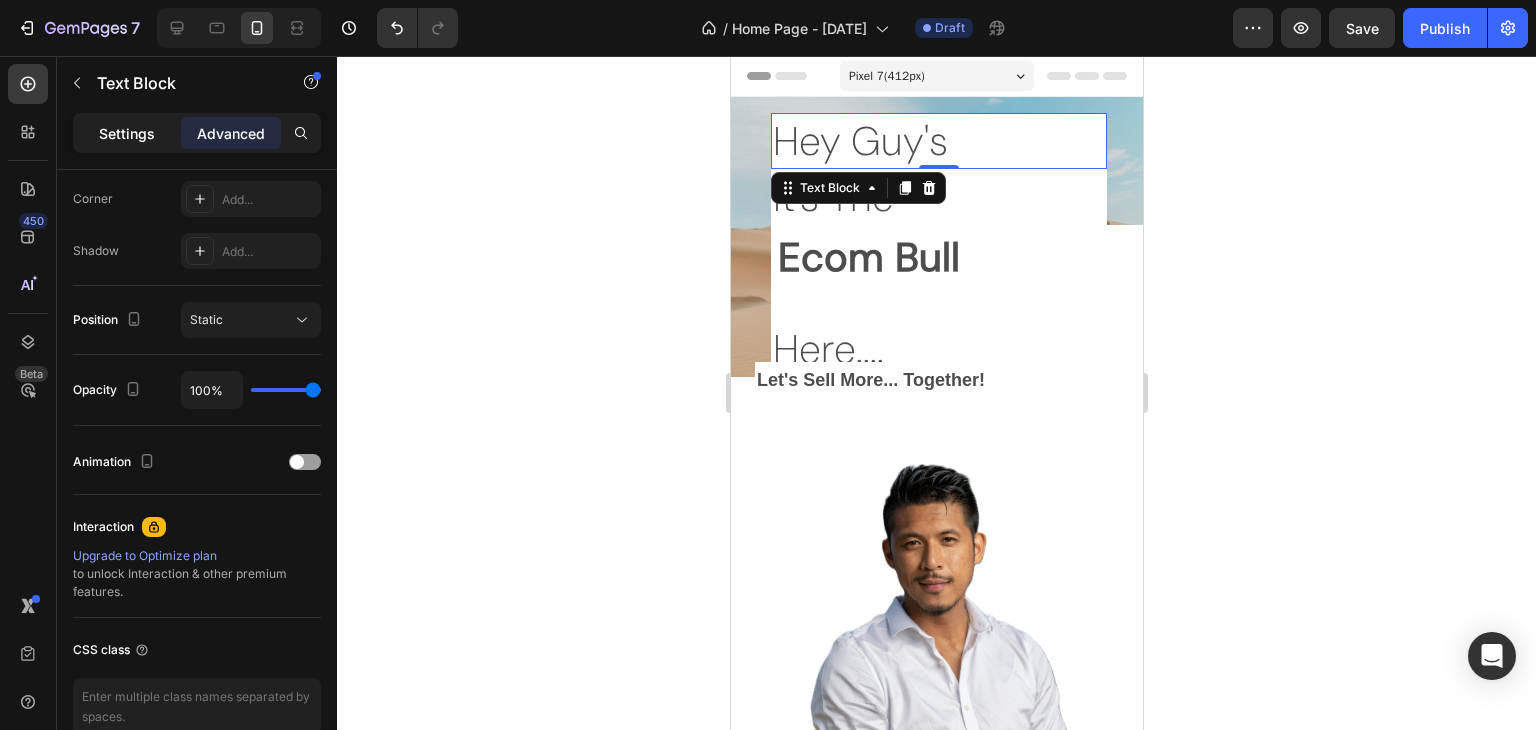 click on "Settings" at bounding box center [127, 133] 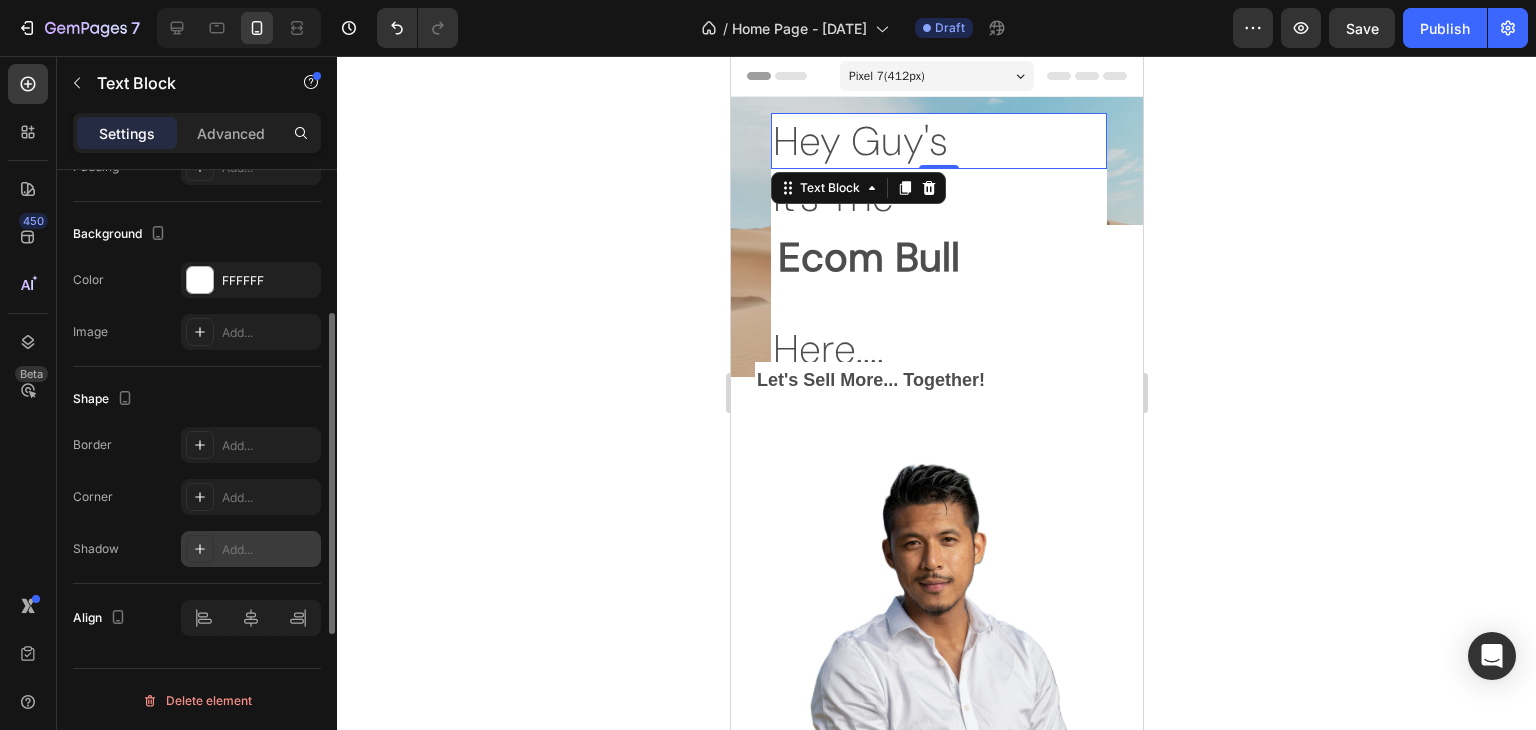 scroll, scrollTop: 466, scrollLeft: 0, axis: vertical 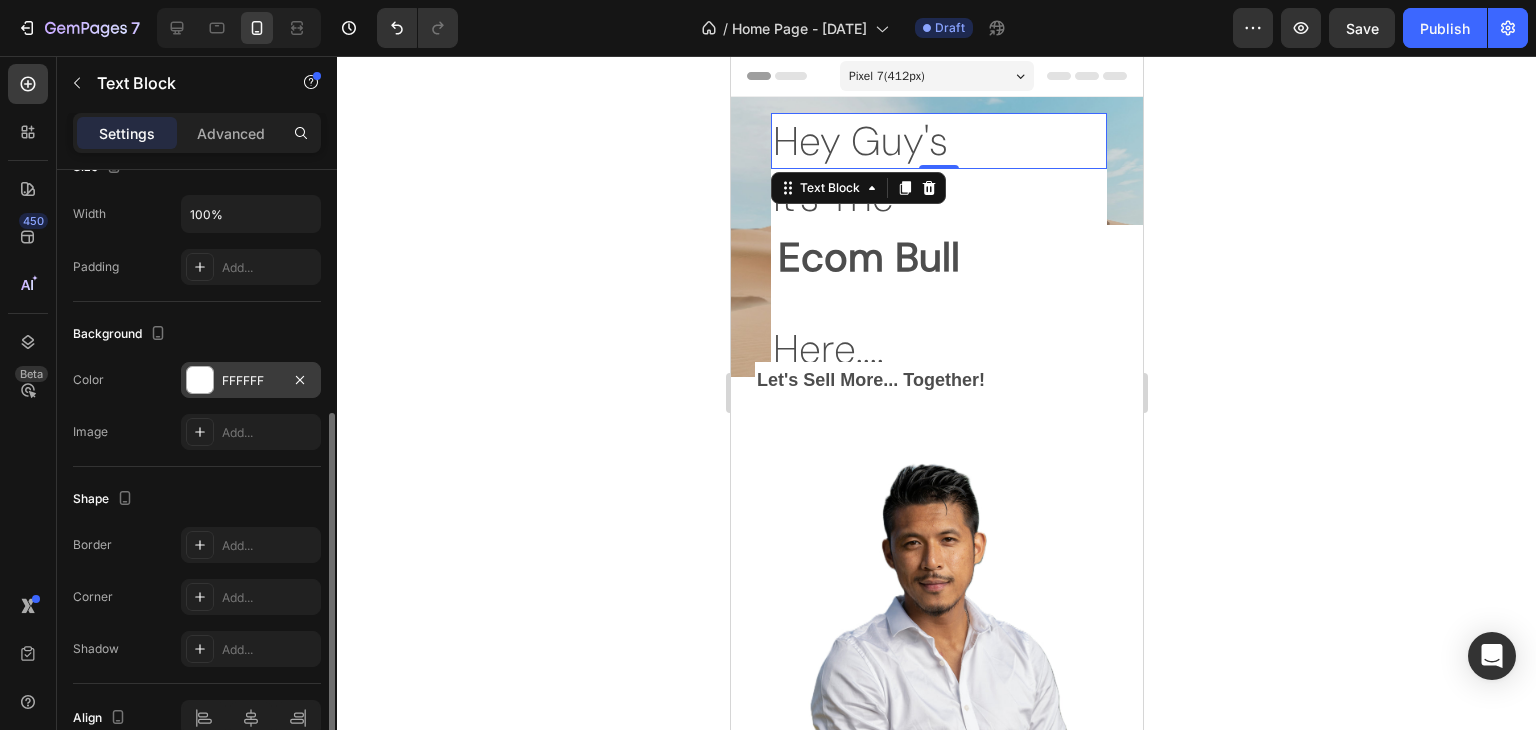 click on "FFFFFF" at bounding box center [251, 380] 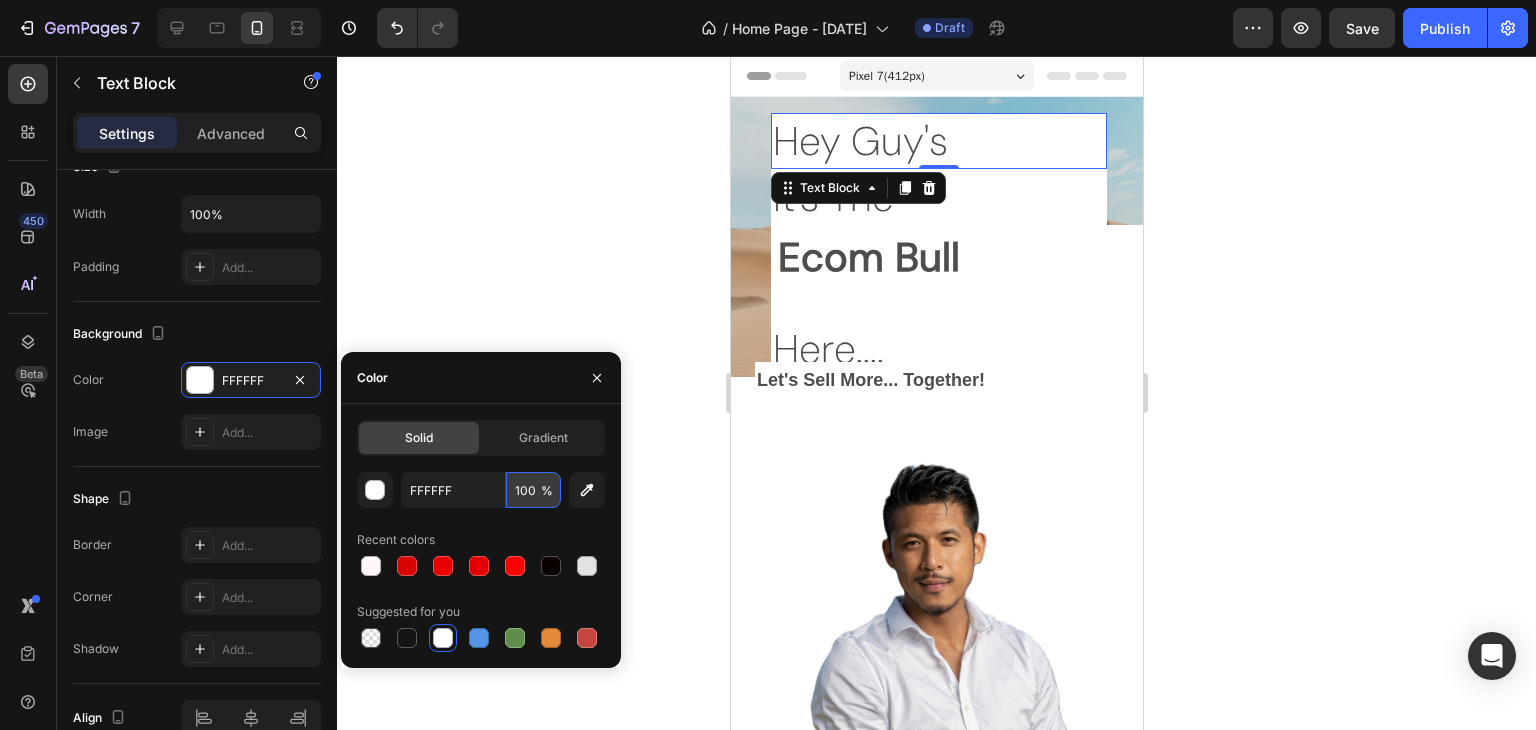 click on "100" at bounding box center (533, 490) 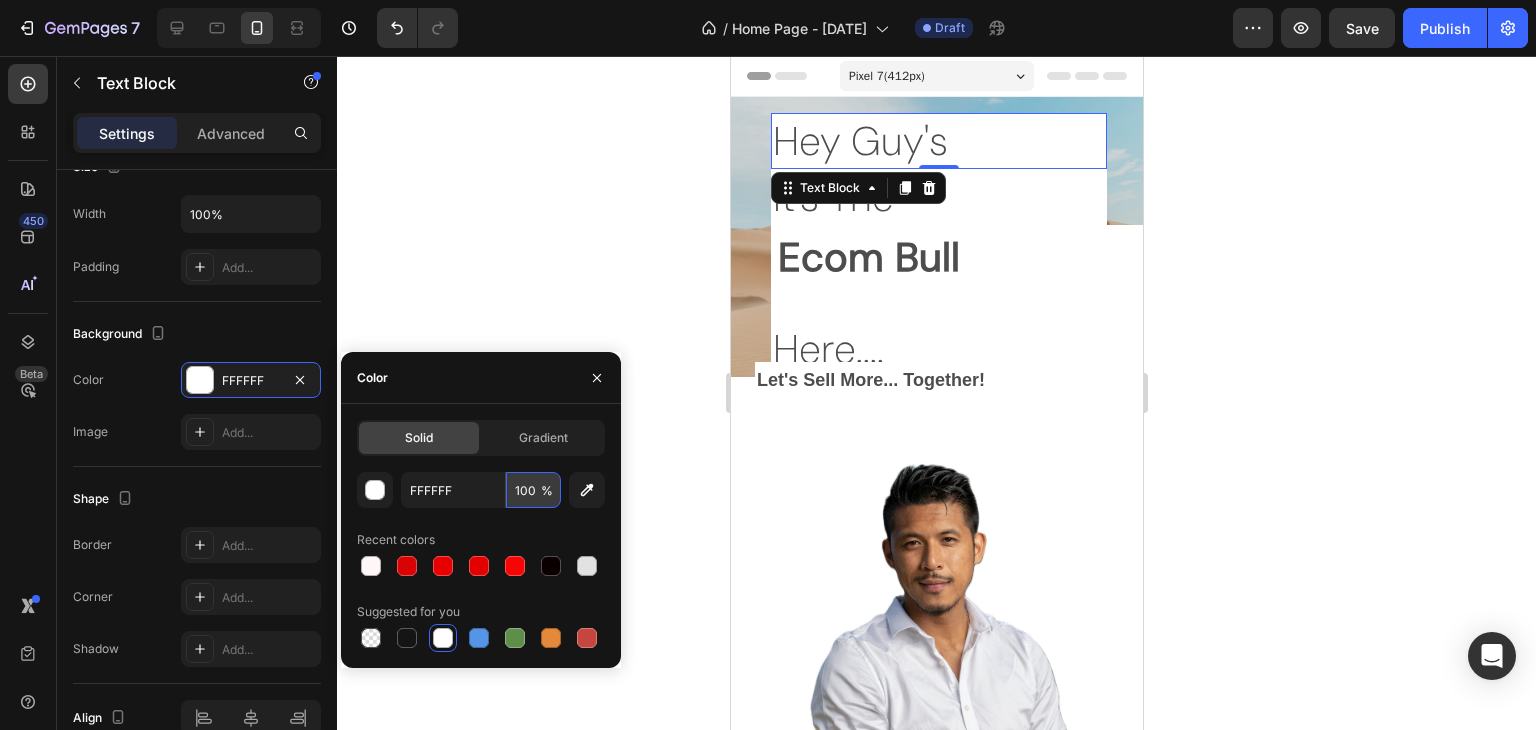 type on "0" 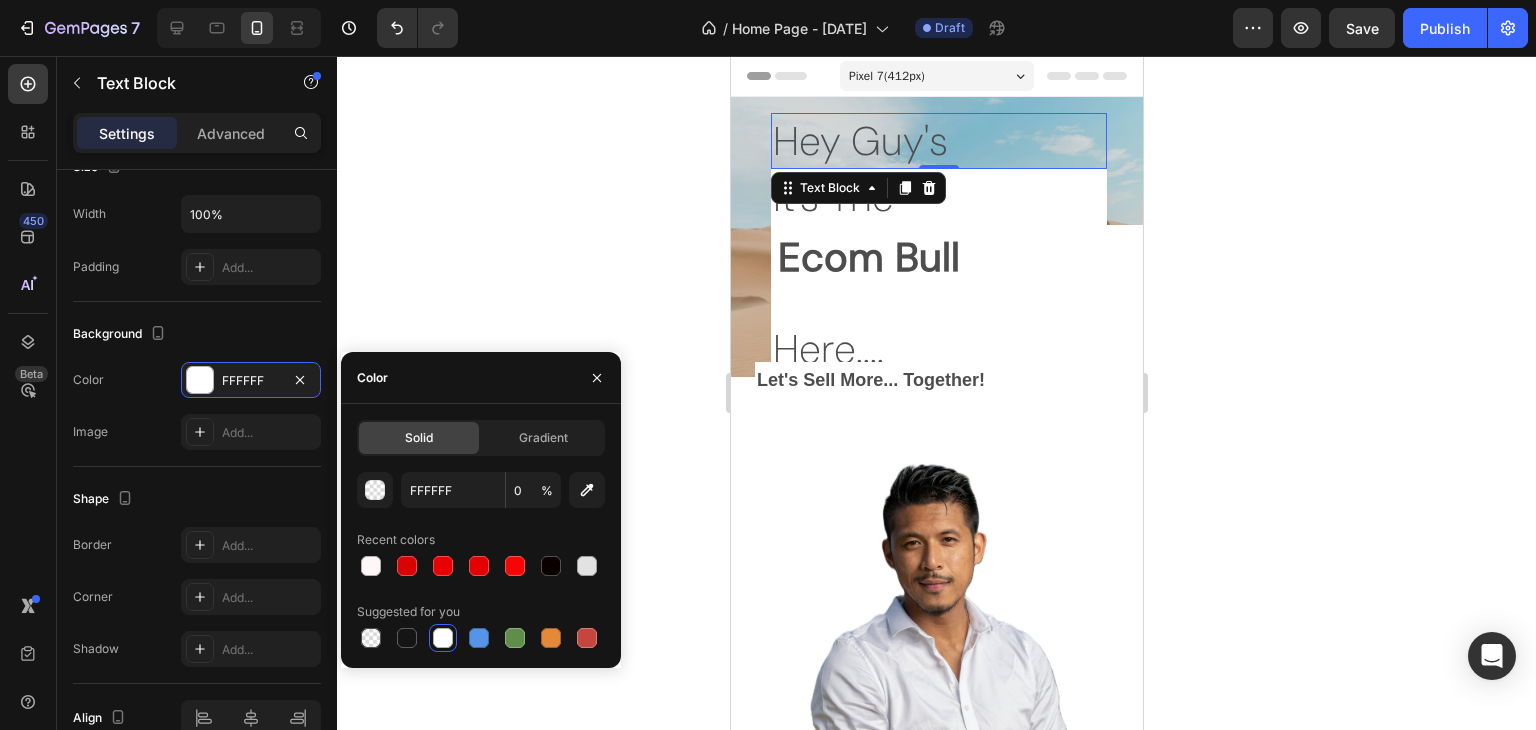 click 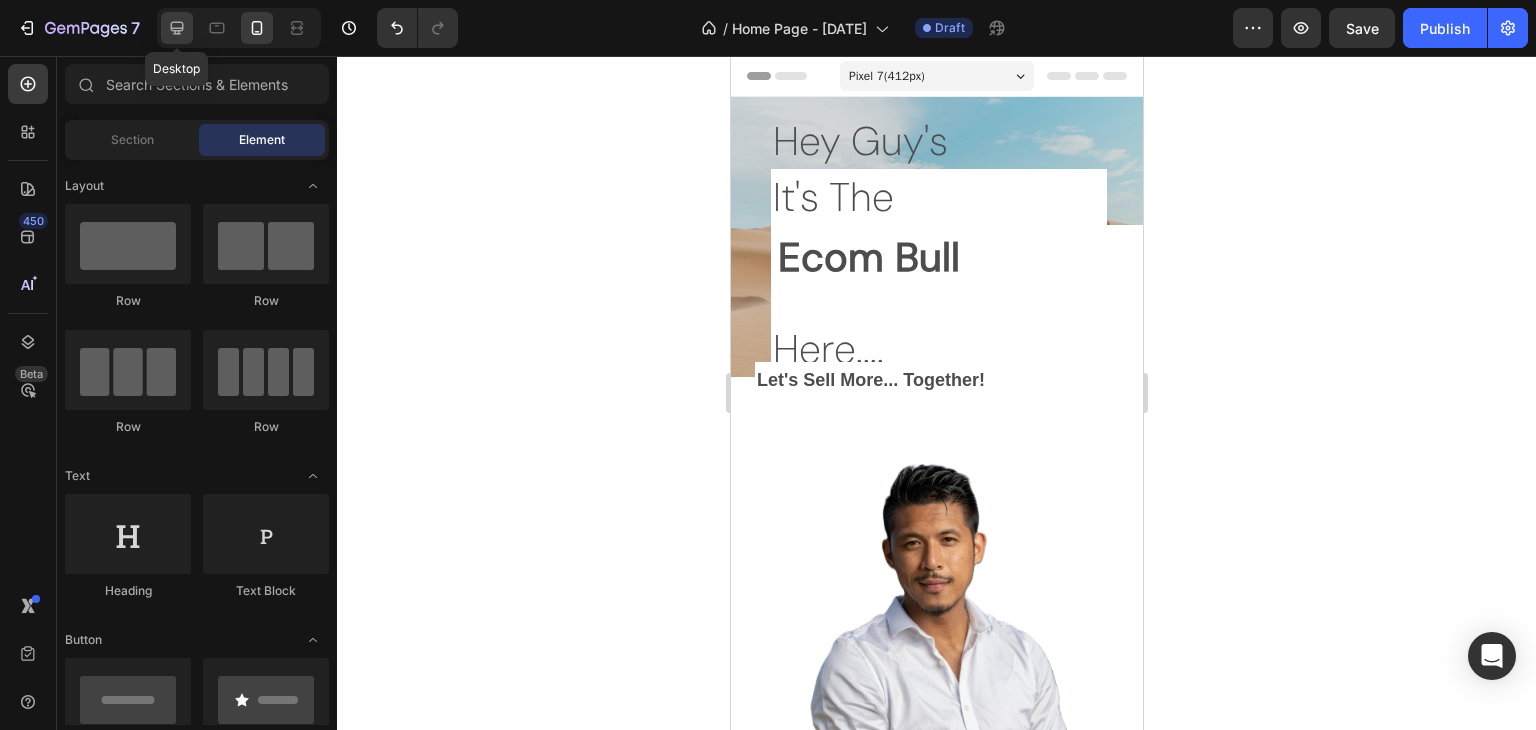 click 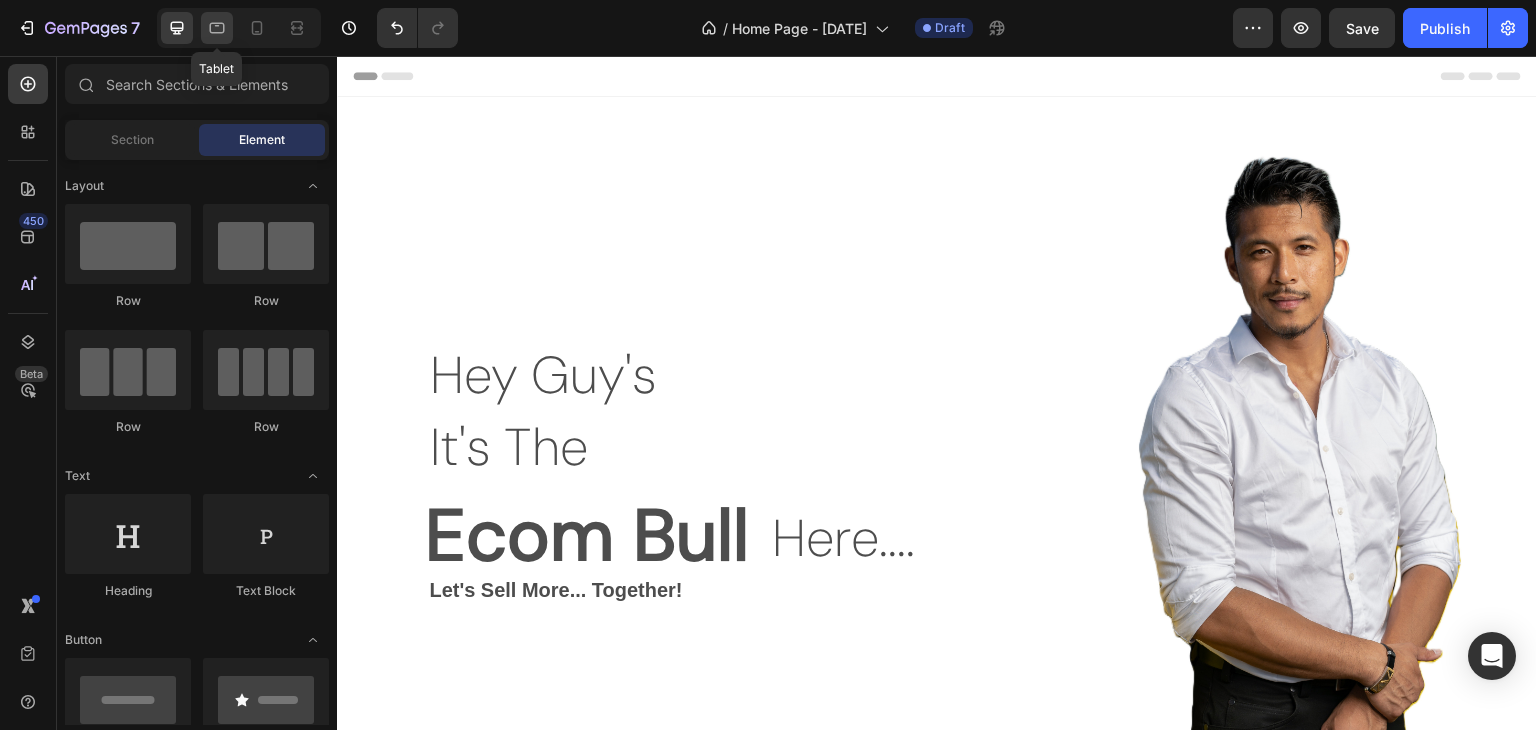 click 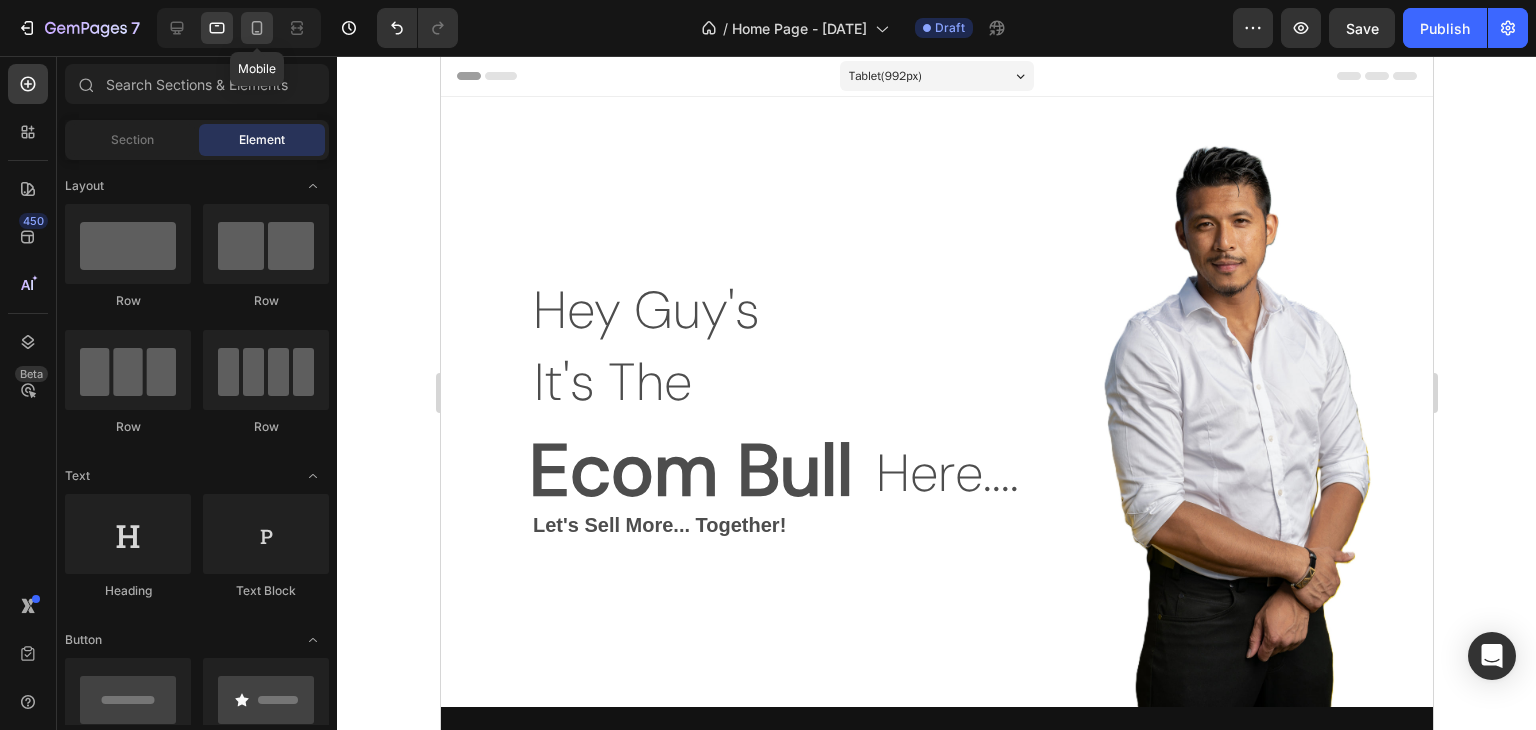 click 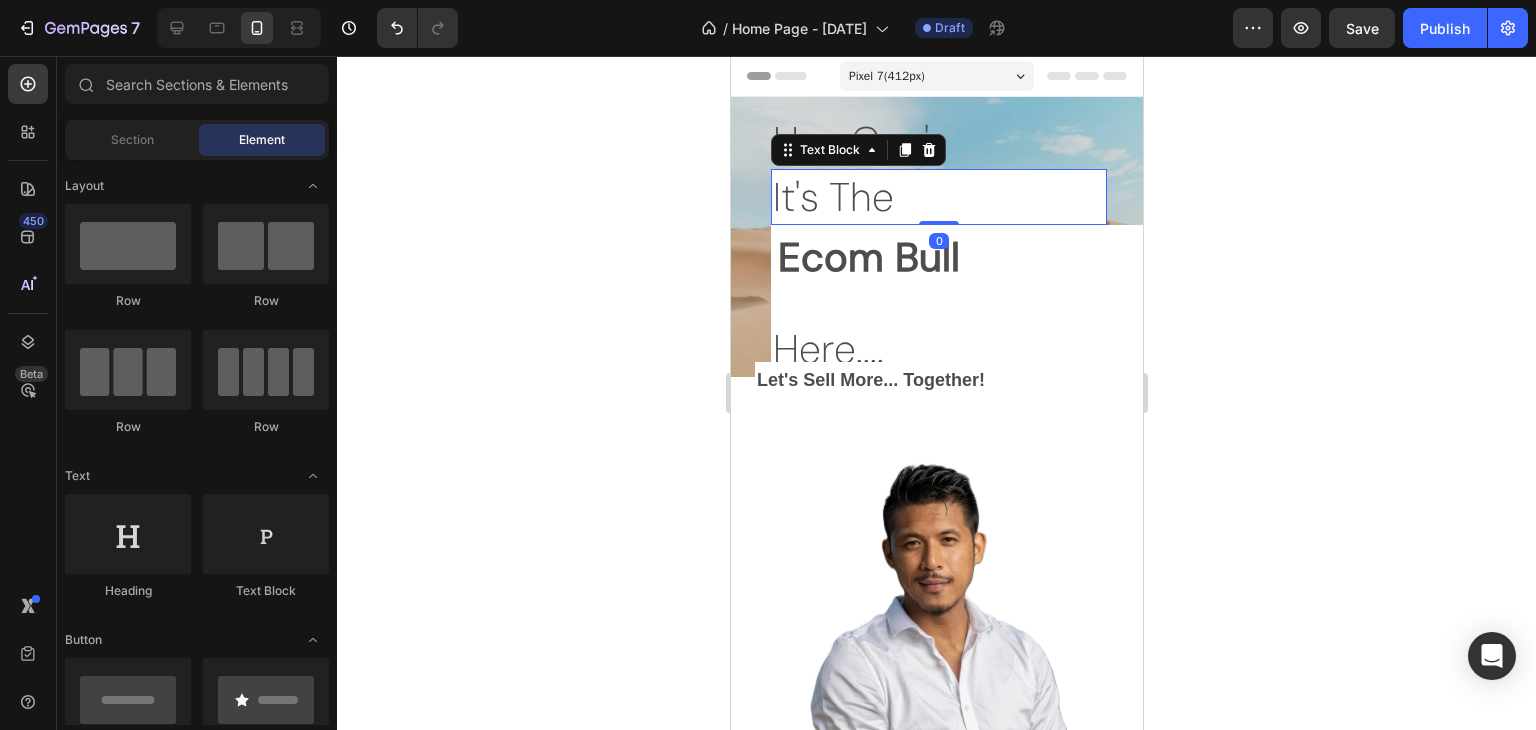 click on "It's The" at bounding box center (938, 197) 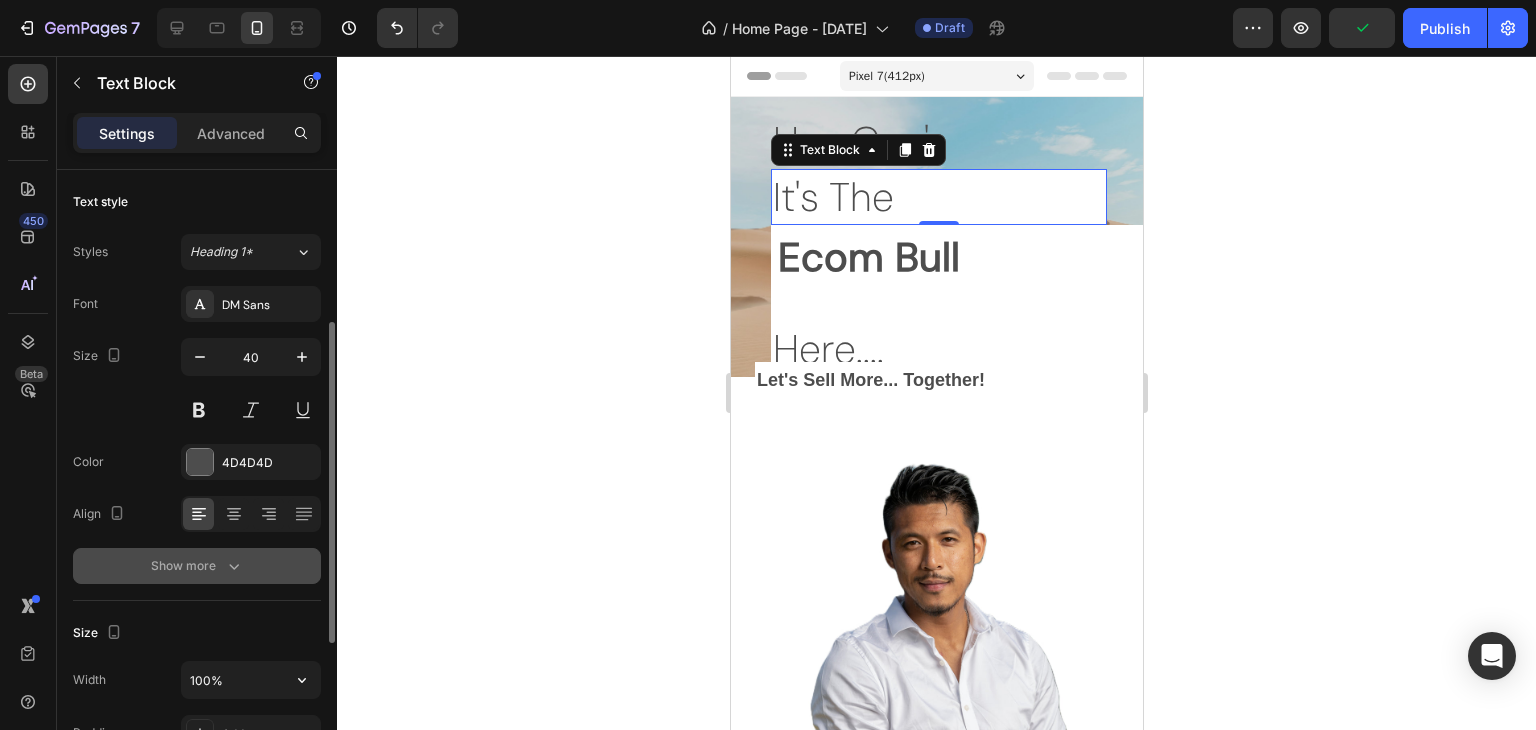 scroll, scrollTop: 100, scrollLeft: 0, axis: vertical 